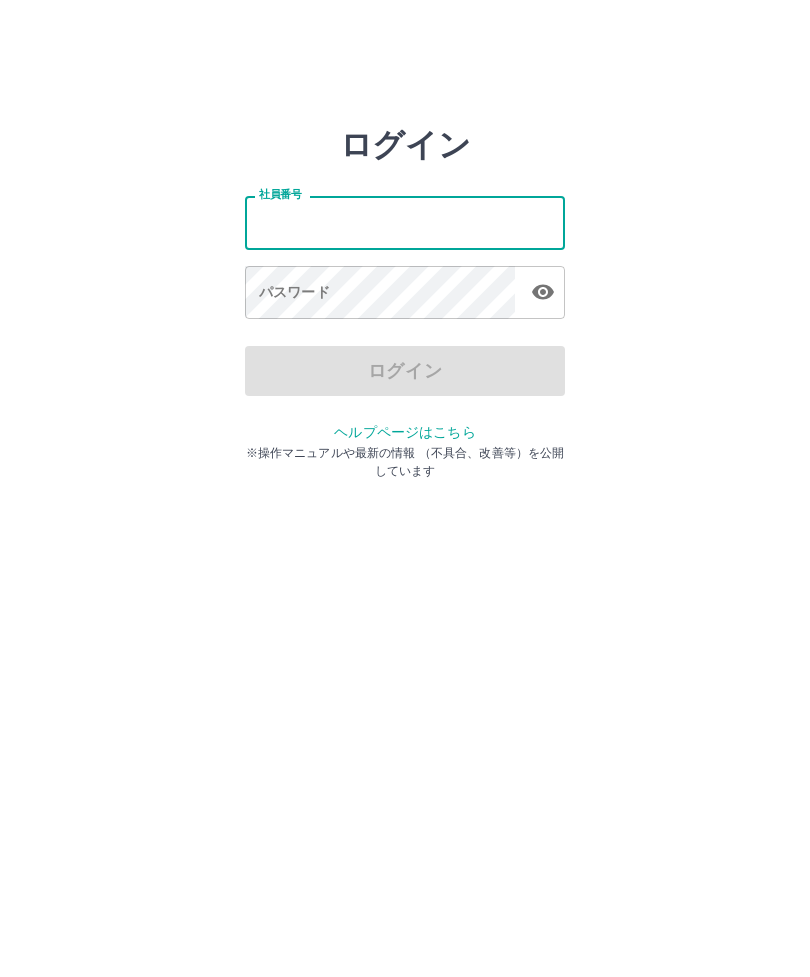 scroll, scrollTop: 0, scrollLeft: 0, axis: both 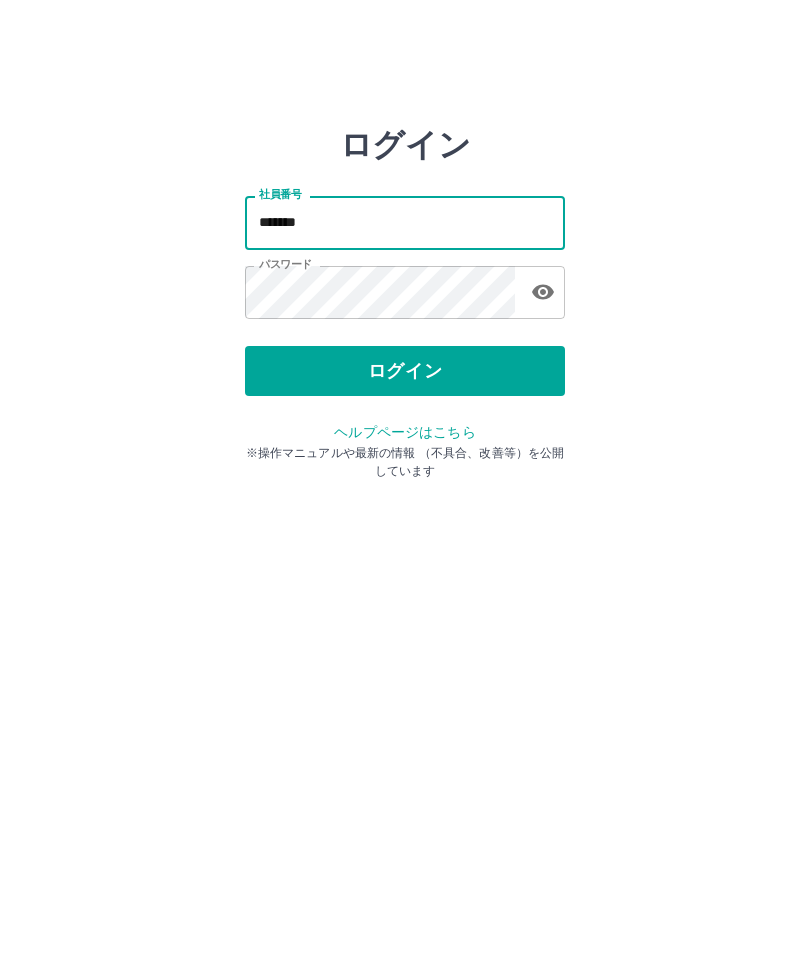 click on "*******" at bounding box center (405, 222) 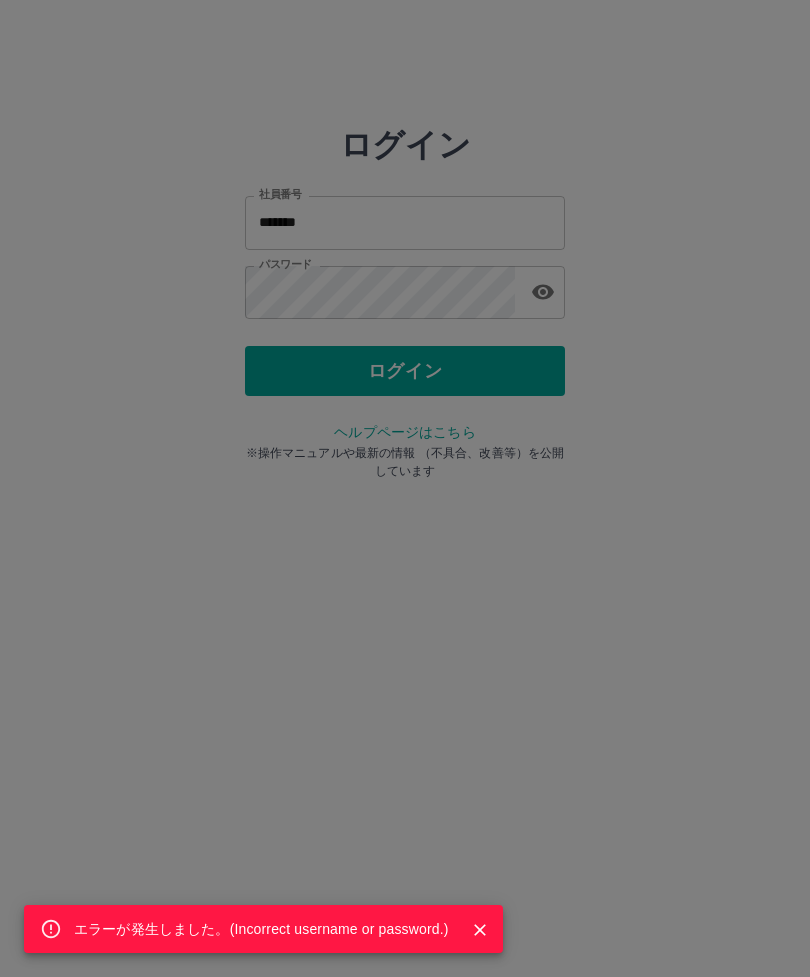 click on "エラーが発生しました。( Incorrect username or password. )" at bounding box center (405, 488) 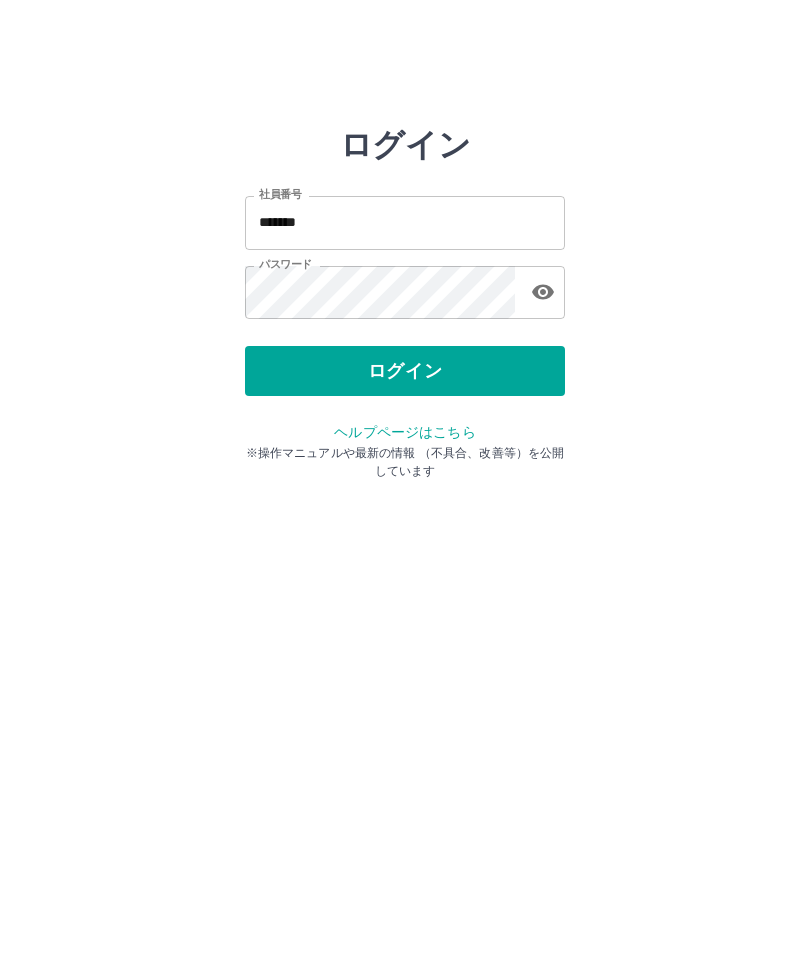 click on "ログイン 社員番号 ******* 社員番号 パスワード パスワード ログイン ヘルプページはこちら ※操作マニュアルや最新の情報 （不具合、改善等）を公開しています" at bounding box center (405, 223) 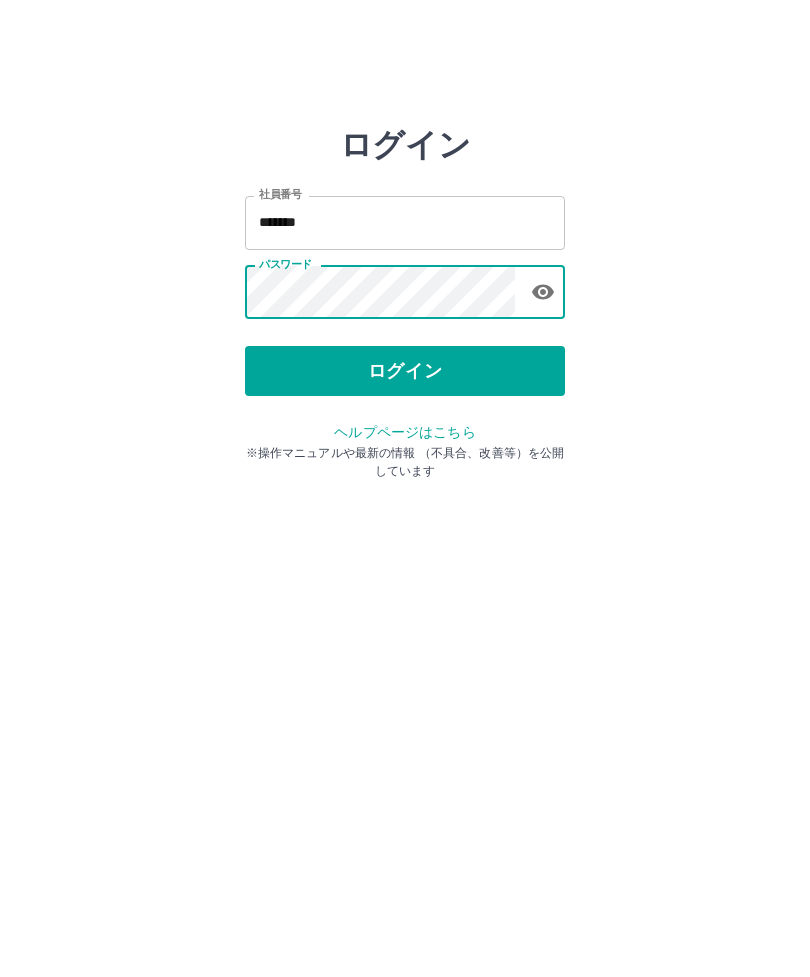 click on "ログイン" at bounding box center (405, 371) 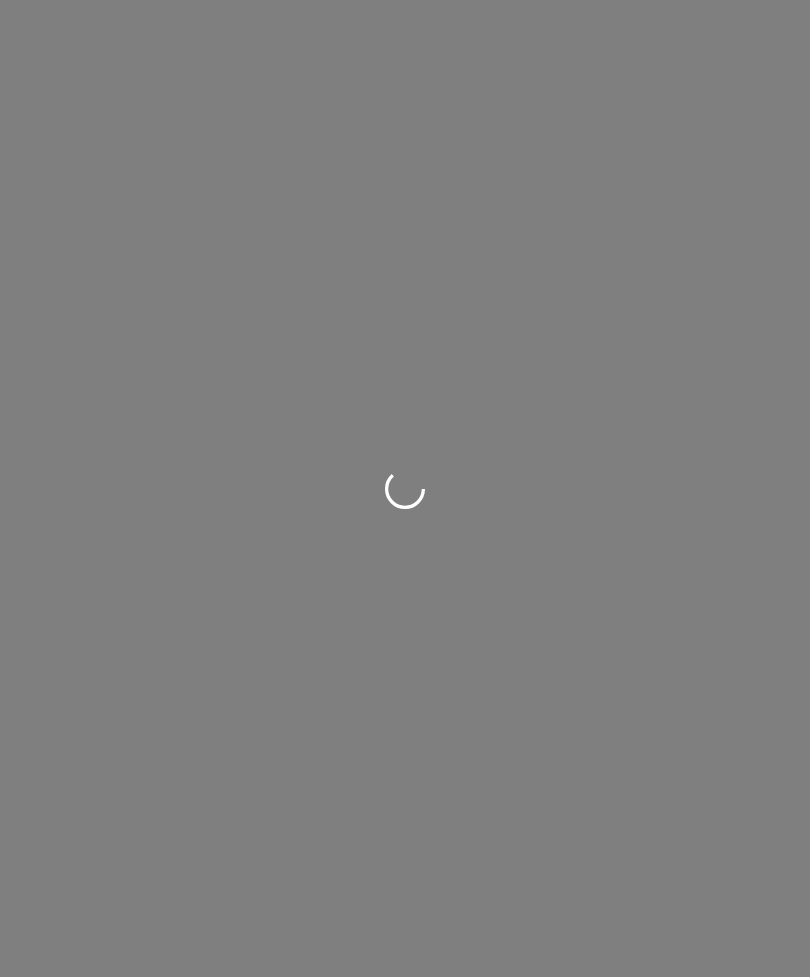 scroll, scrollTop: 0, scrollLeft: 0, axis: both 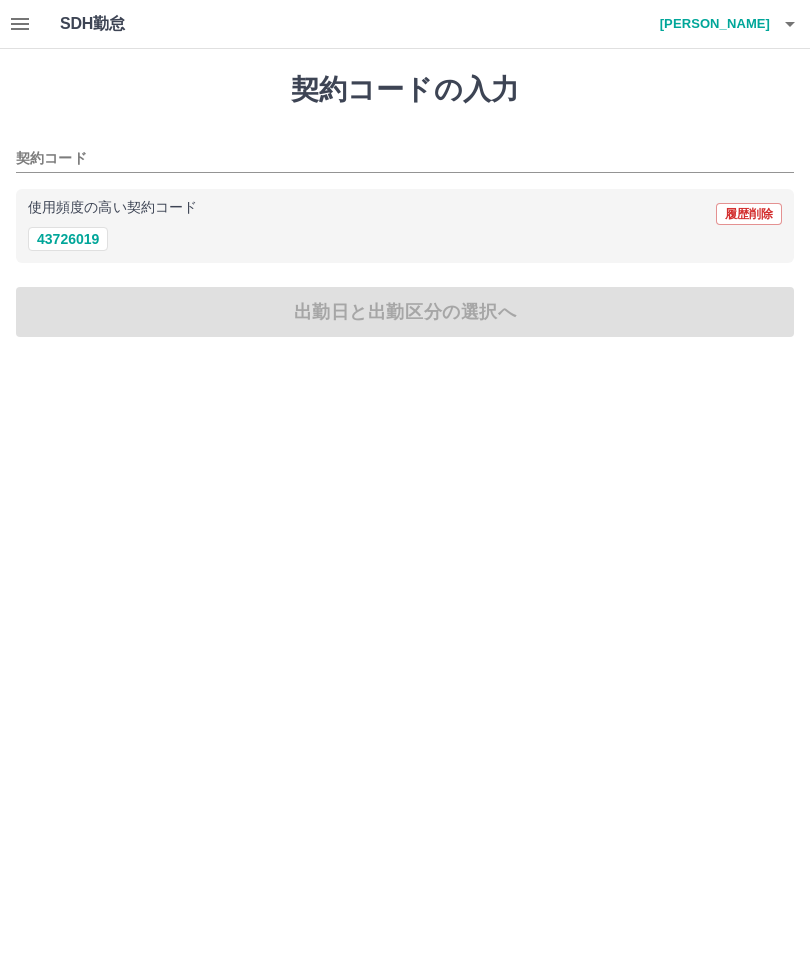 click on "43726019" at bounding box center (68, 239) 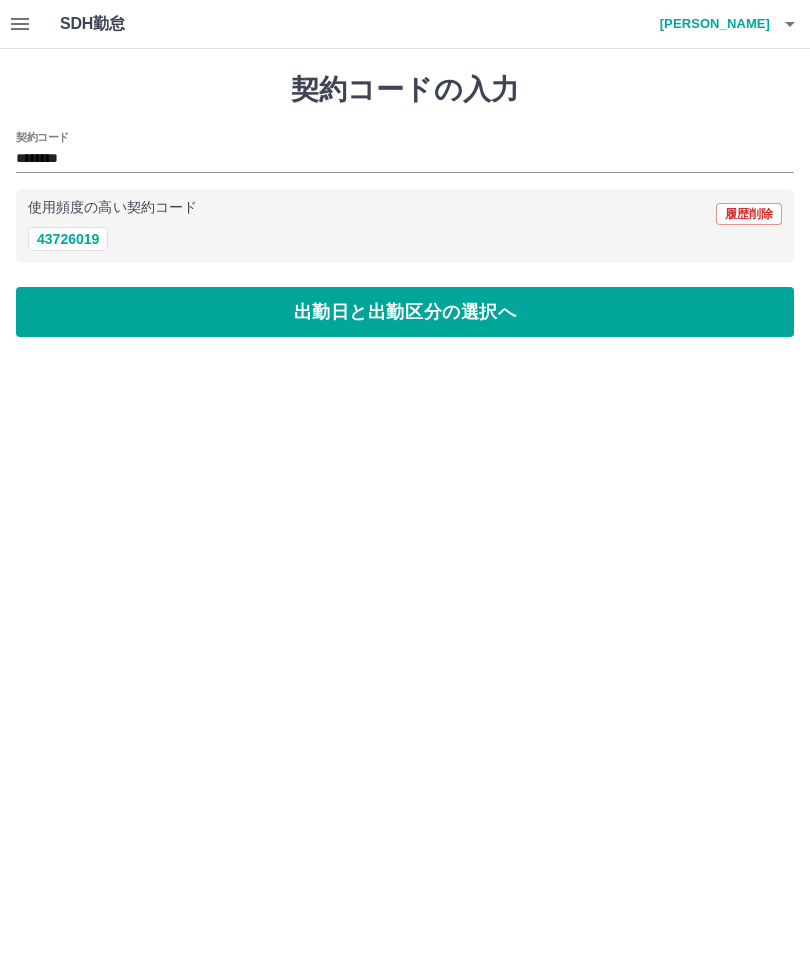click on "出勤日と出勤区分の選択へ" at bounding box center (405, 312) 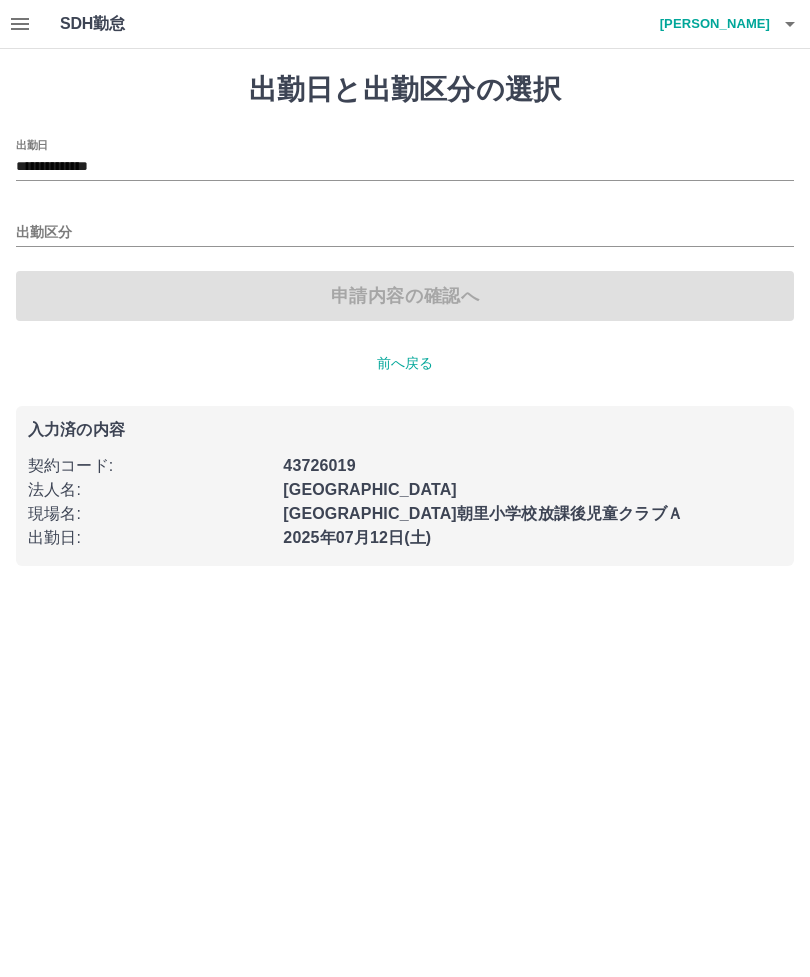 click 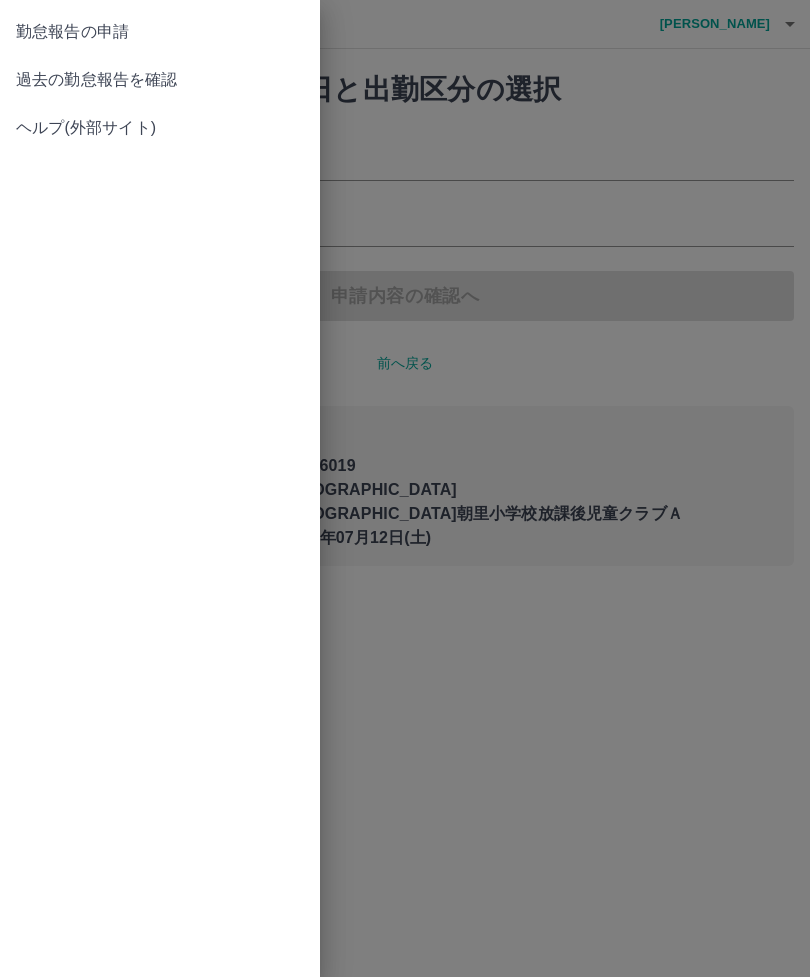 click on "過去の勤怠報告を確認" at bounding box center (160, 80) 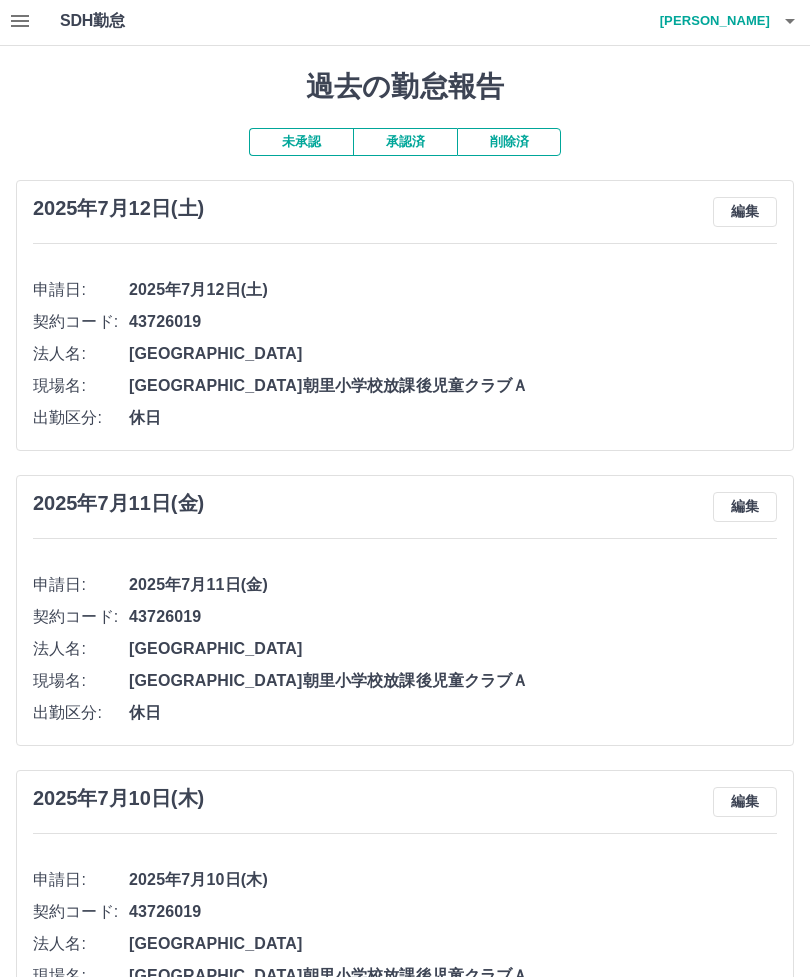 scroll, scrollTop: 0, scrollLeft: 0, axis: both 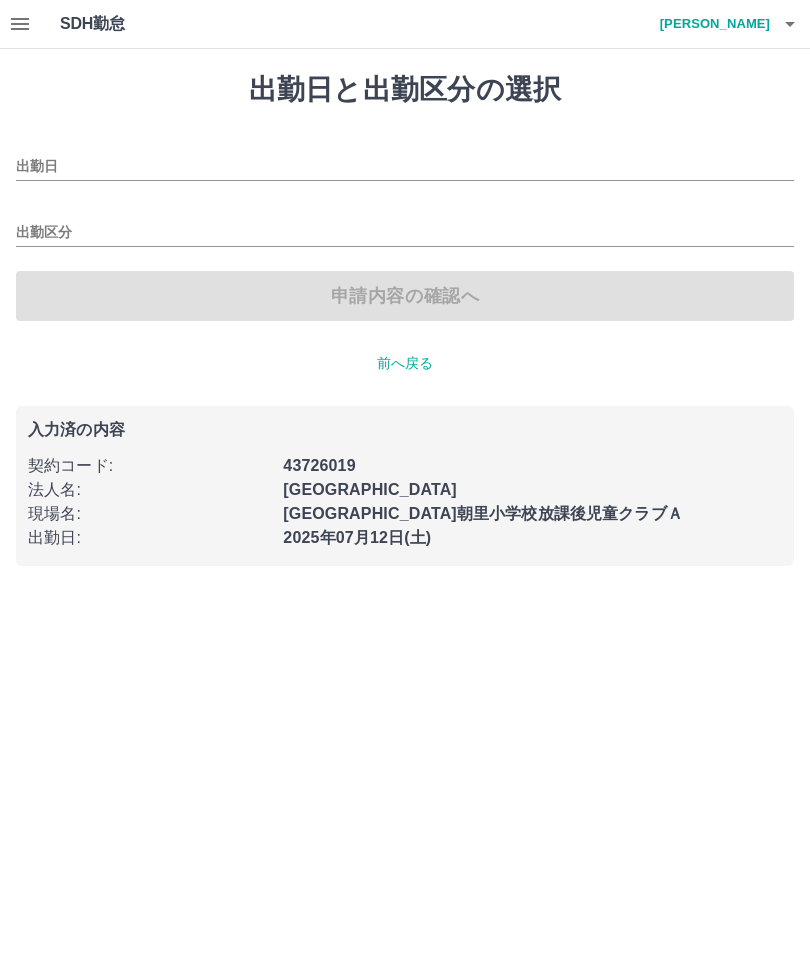 type on "**********" 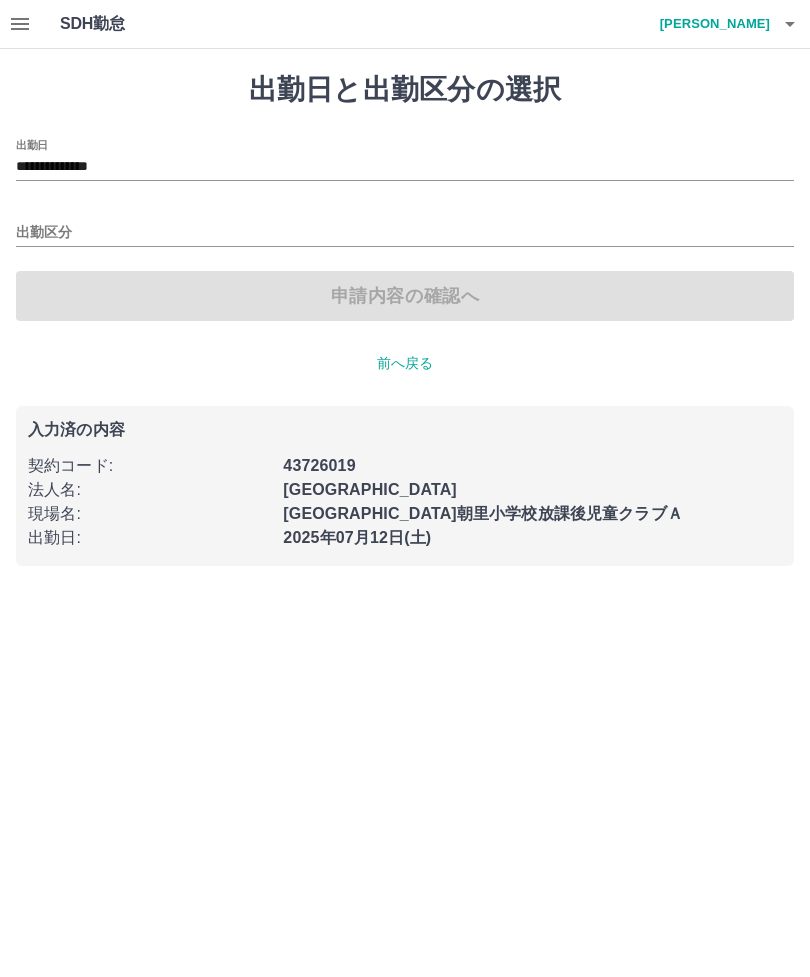 click on "出勤区分" at bounding box center [405, 233] 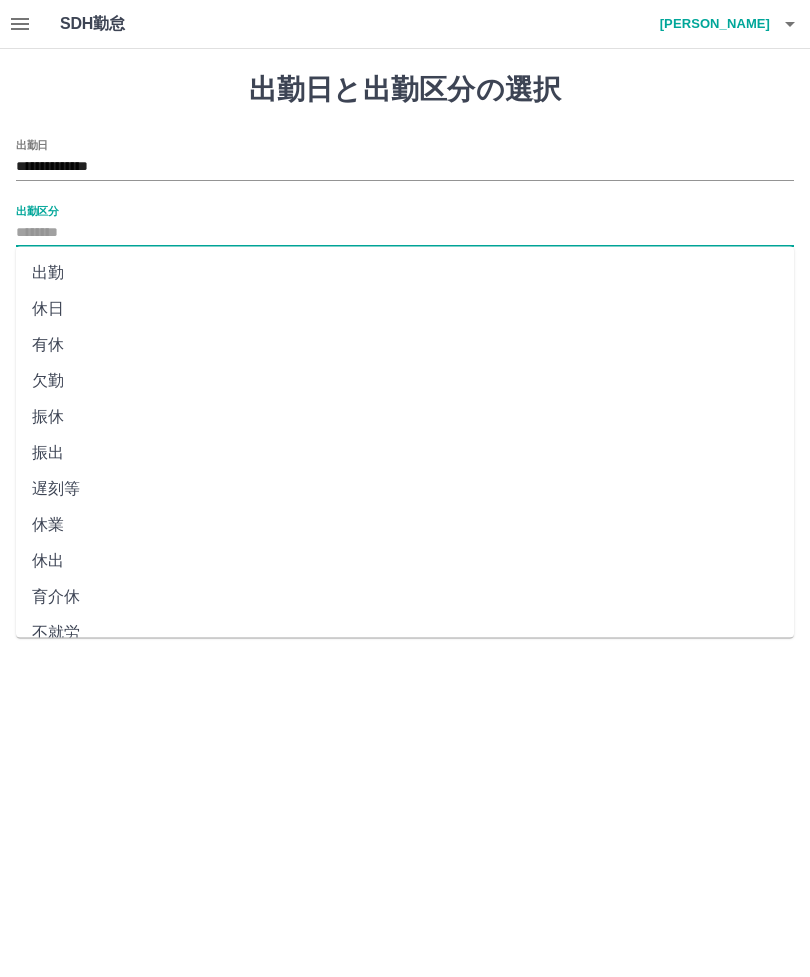 click on "出勤" at bounding box center [405, 273] 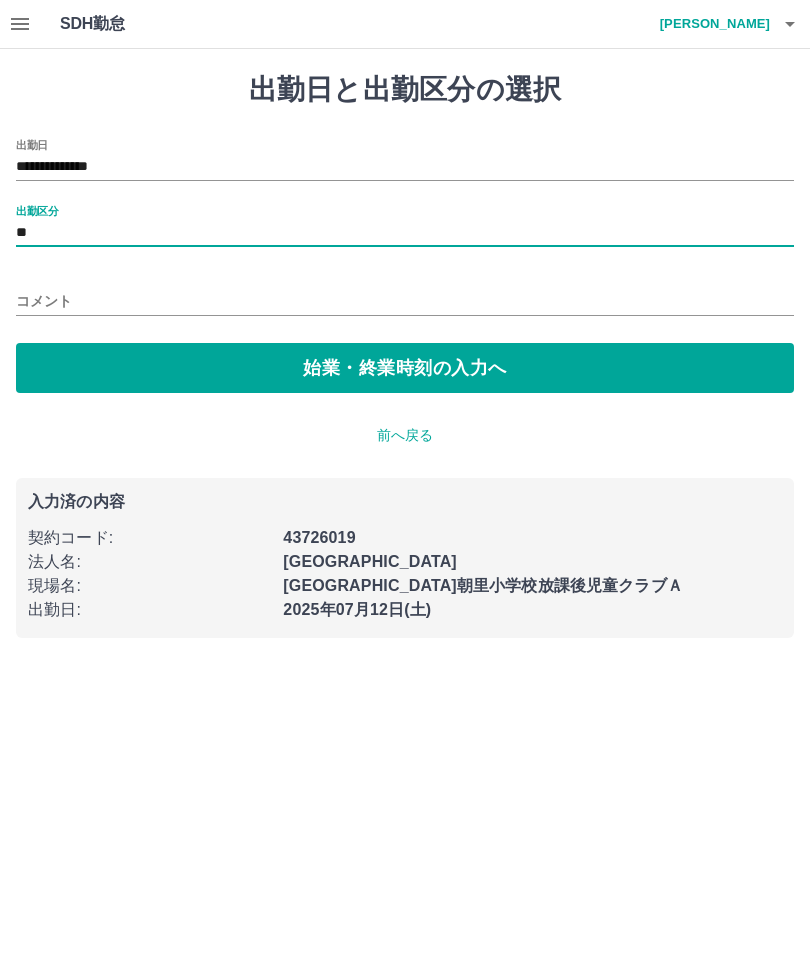 click on "始業・終業時刻の入力へ" at bounding box center (405, 368) 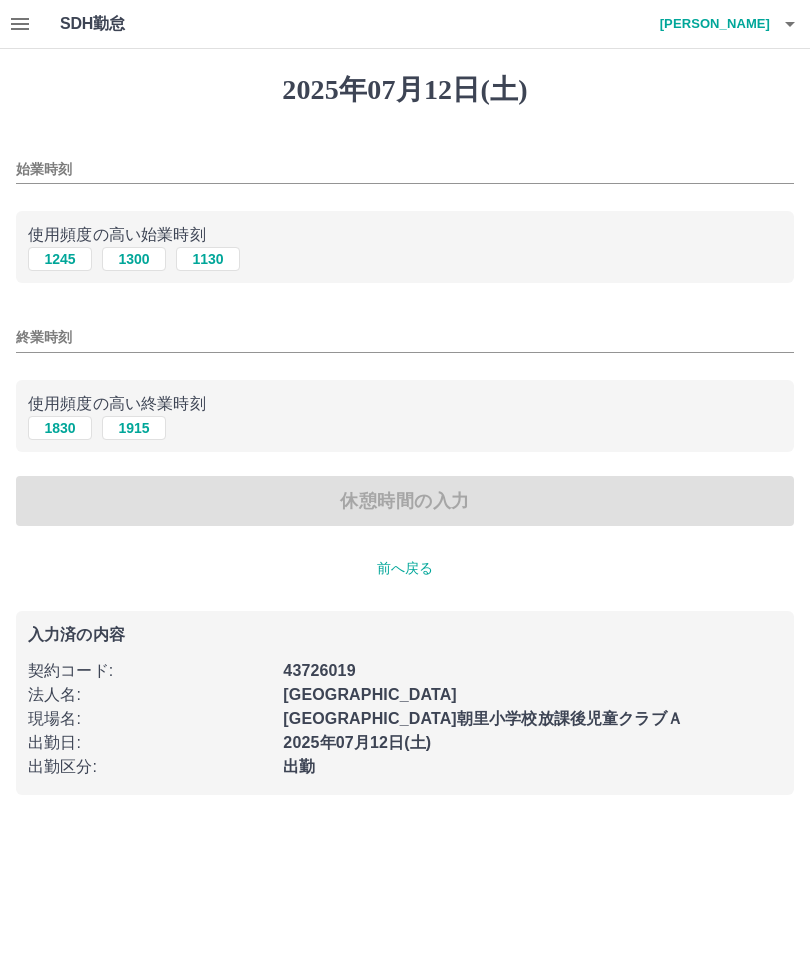 click on "始業時刻" at bounding box center (405, 169) 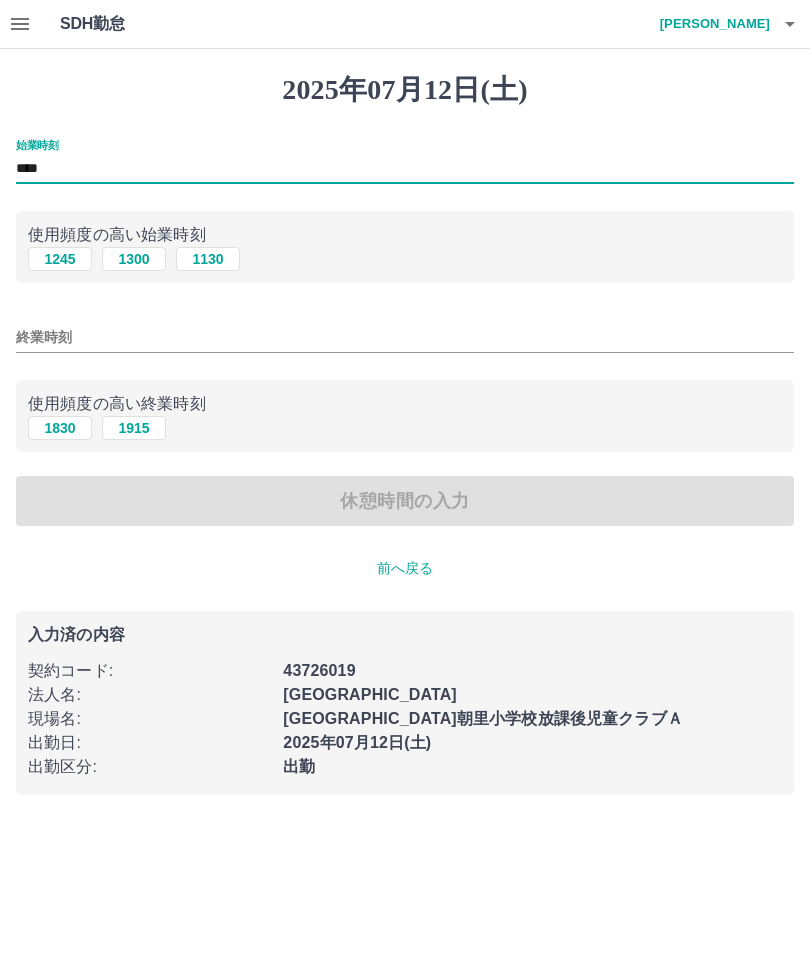 click on "****" at bounding box center [405, 169] 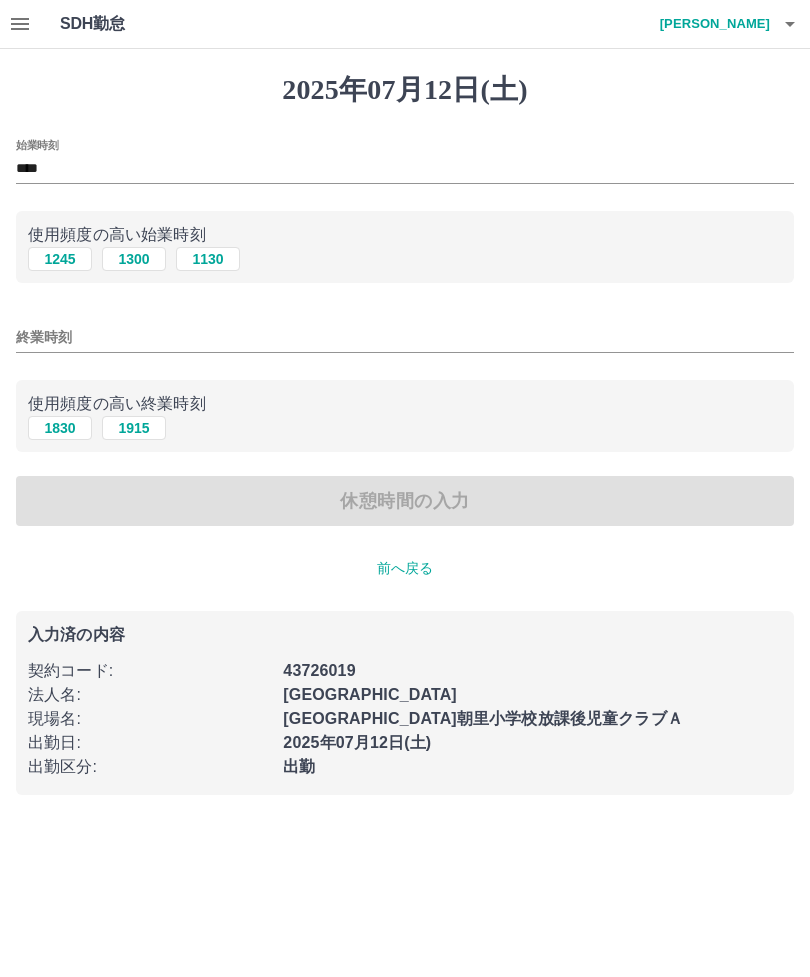 click on "終業時刻" at bounding box center (405, 337) 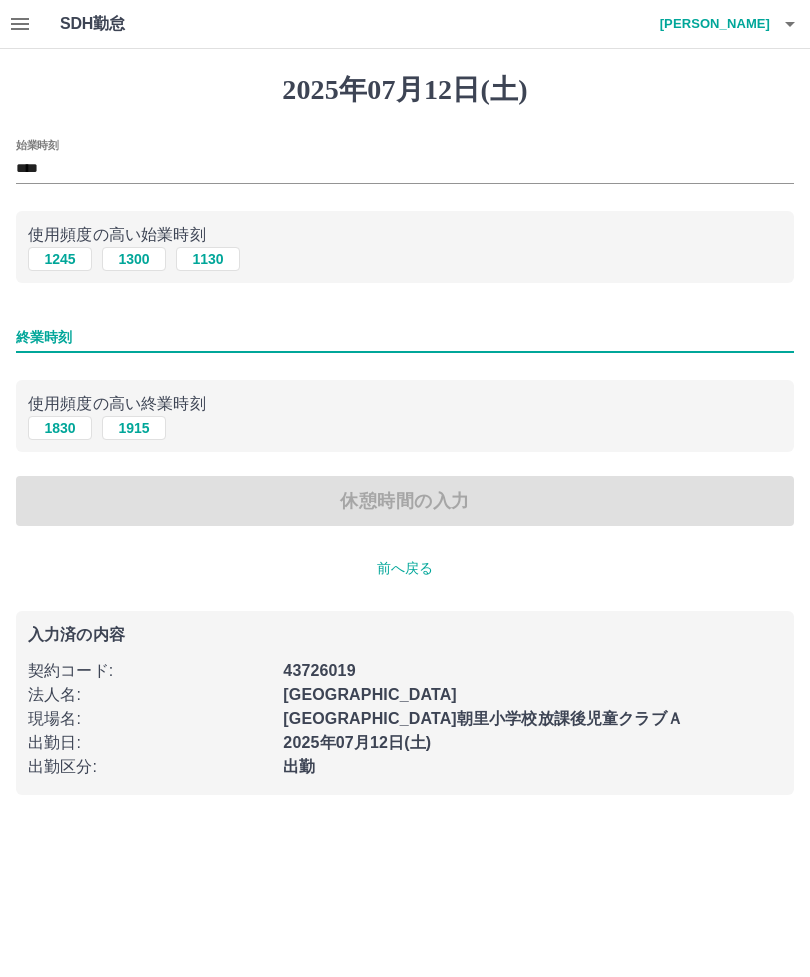 click on "1830" at bounding box center [60, 428] 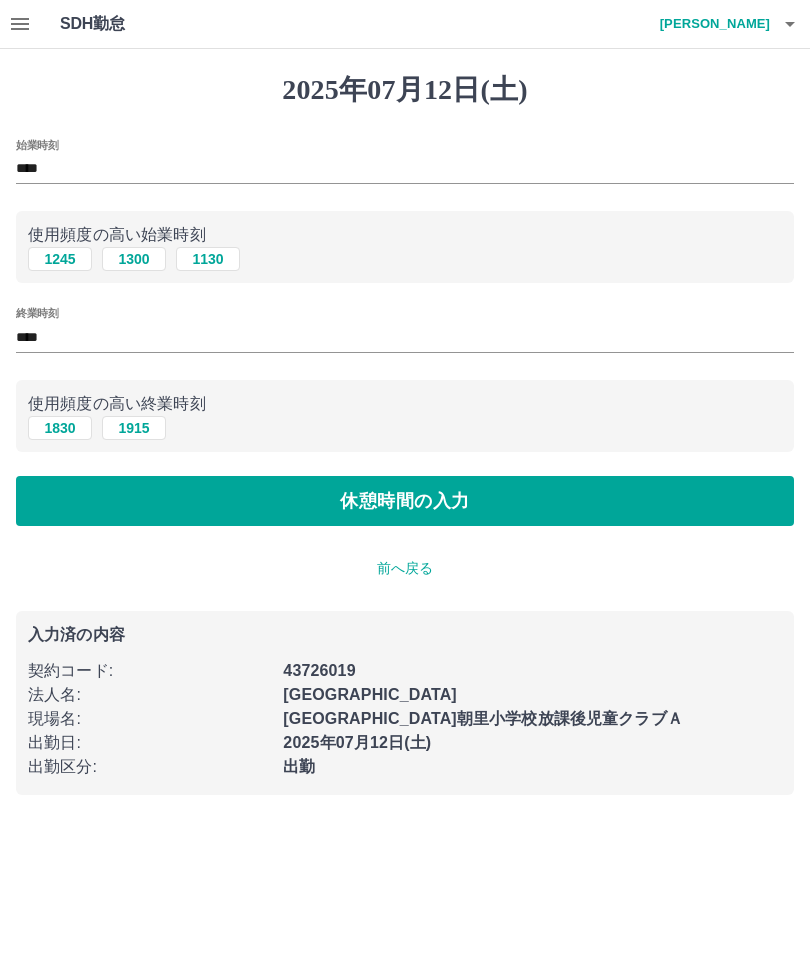 click on "****" at bounding box center [405, 337] 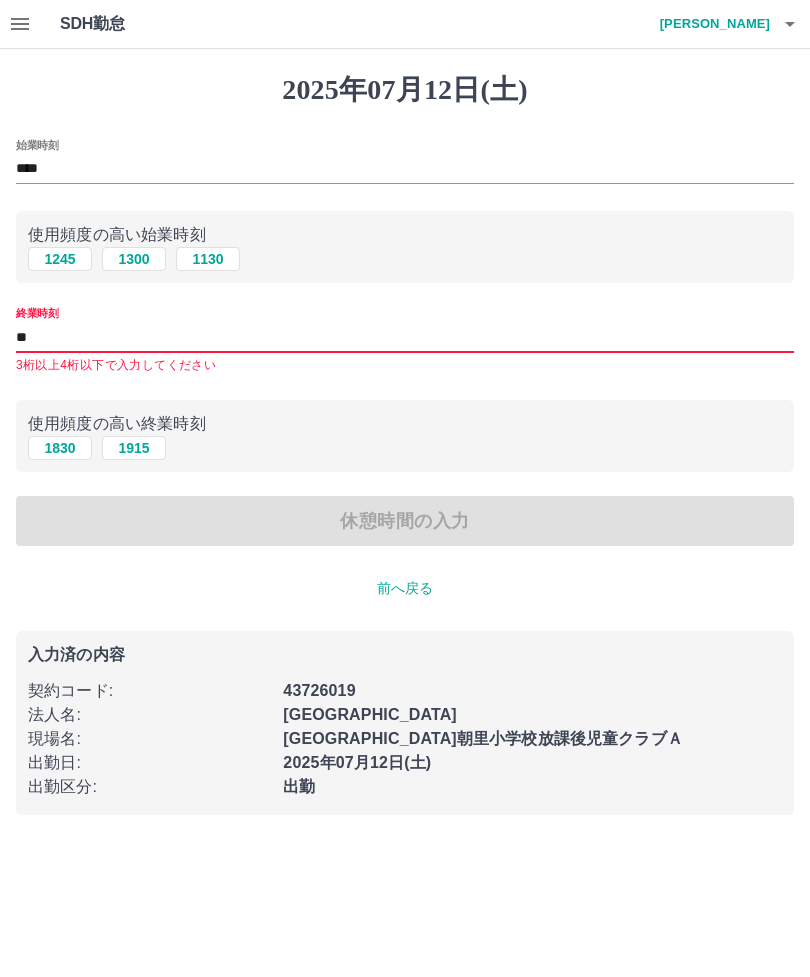 type on "*" 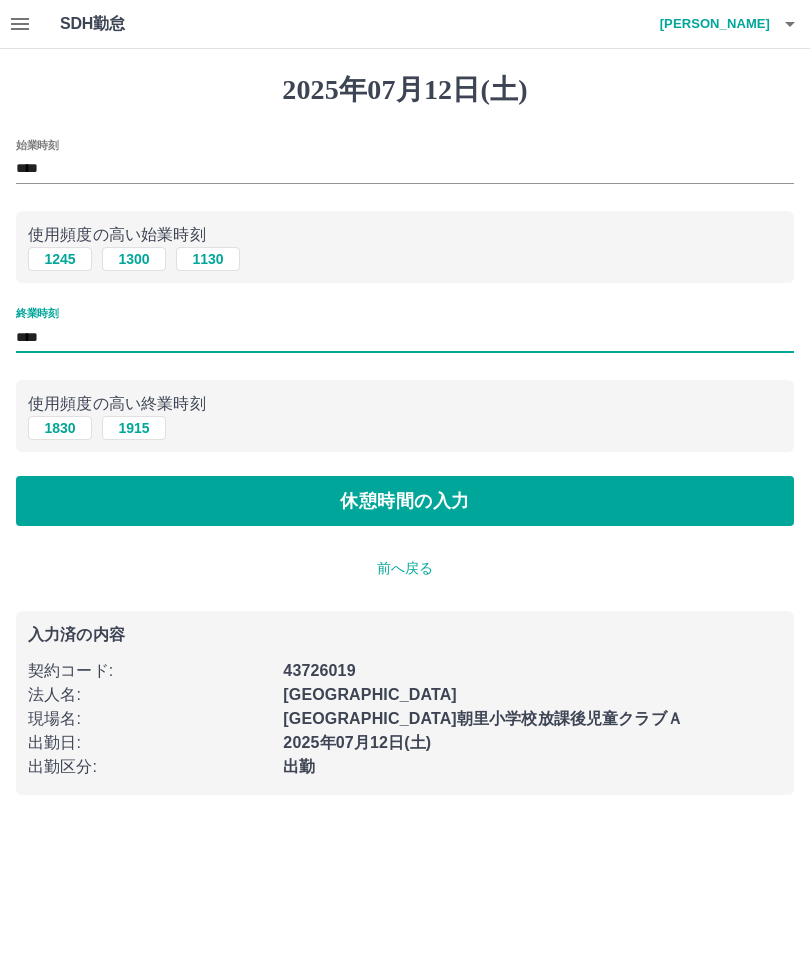 type on "****" 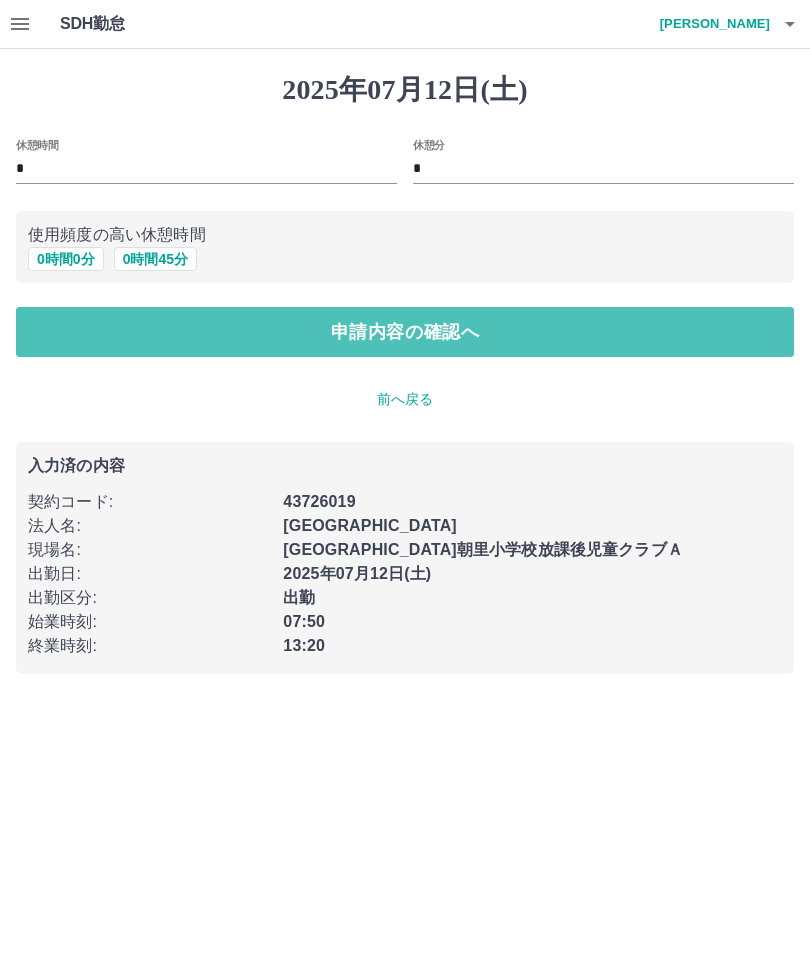 click on "申請内容の確認へ" at bounding box center [405, 332] 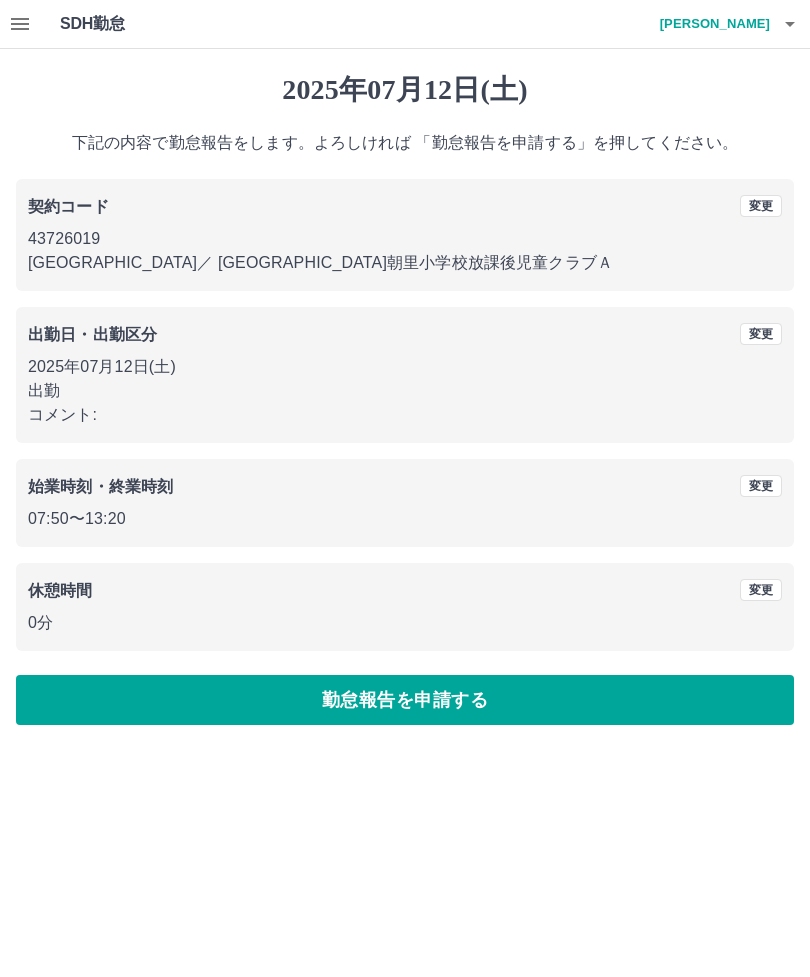 click on "勤怠報告を申請する" at bounding box center (405, 700) 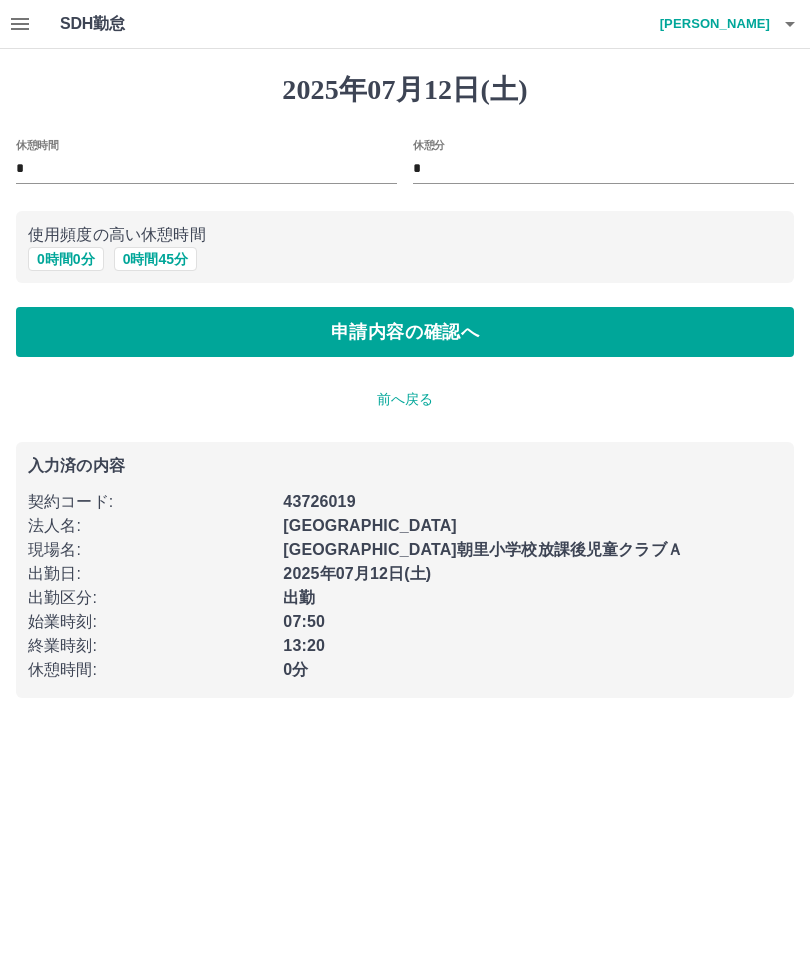 click 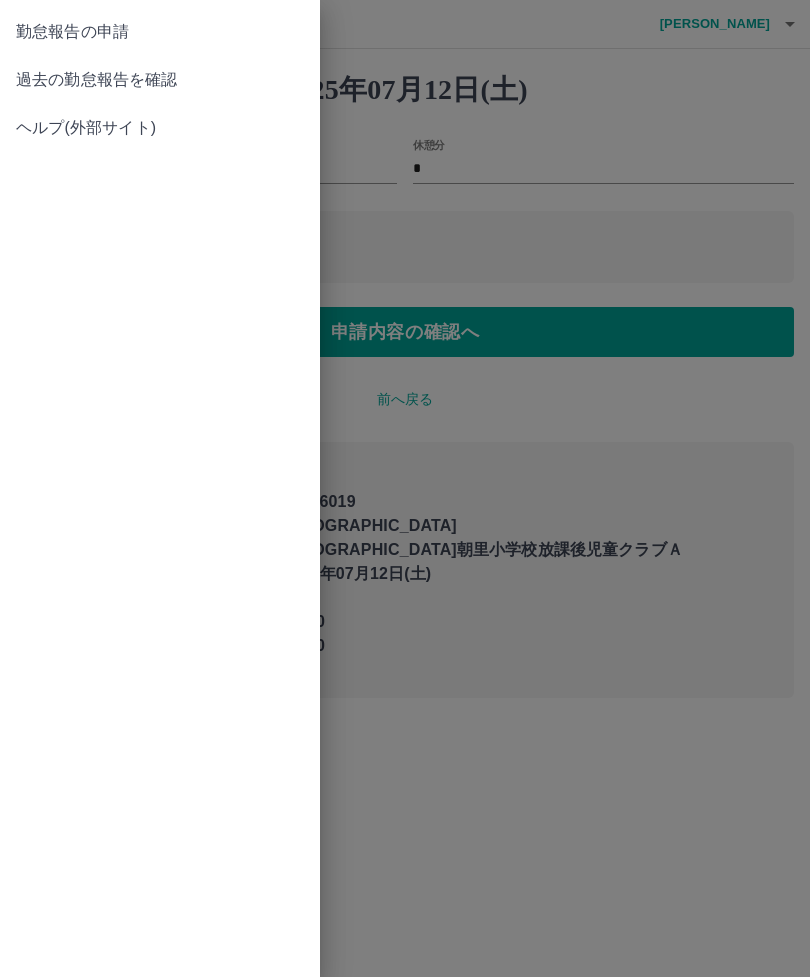 click on "過去の勤怠報告を確認" at bounding box center (160, 80) 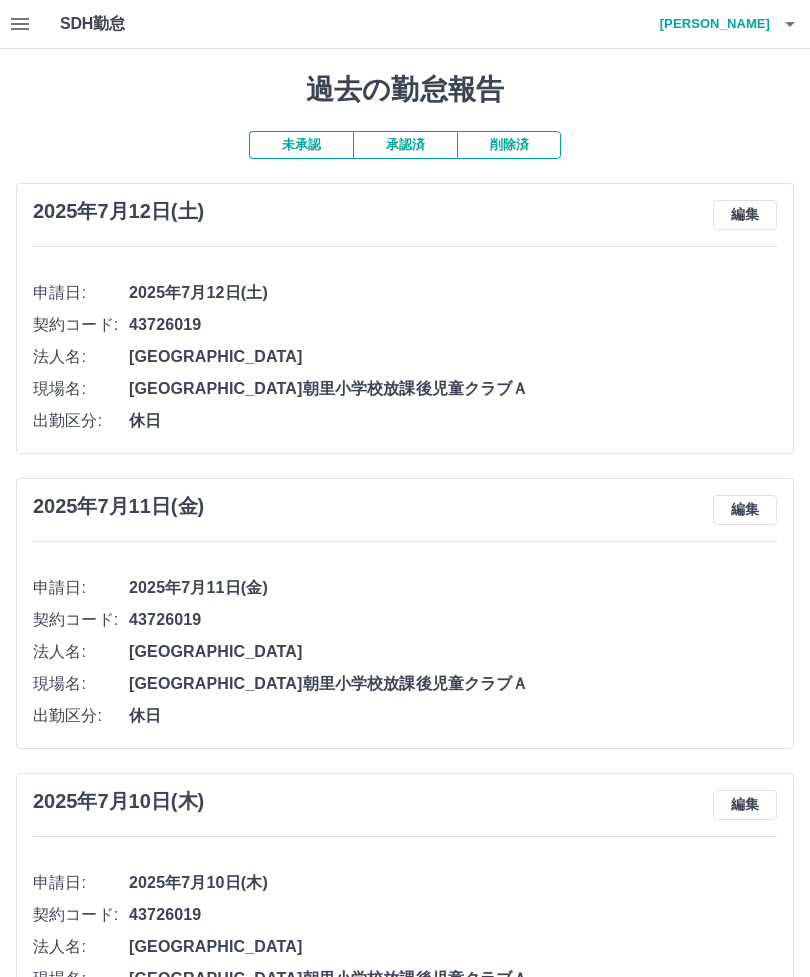 click on "編集" at bounding box center [745, 215] 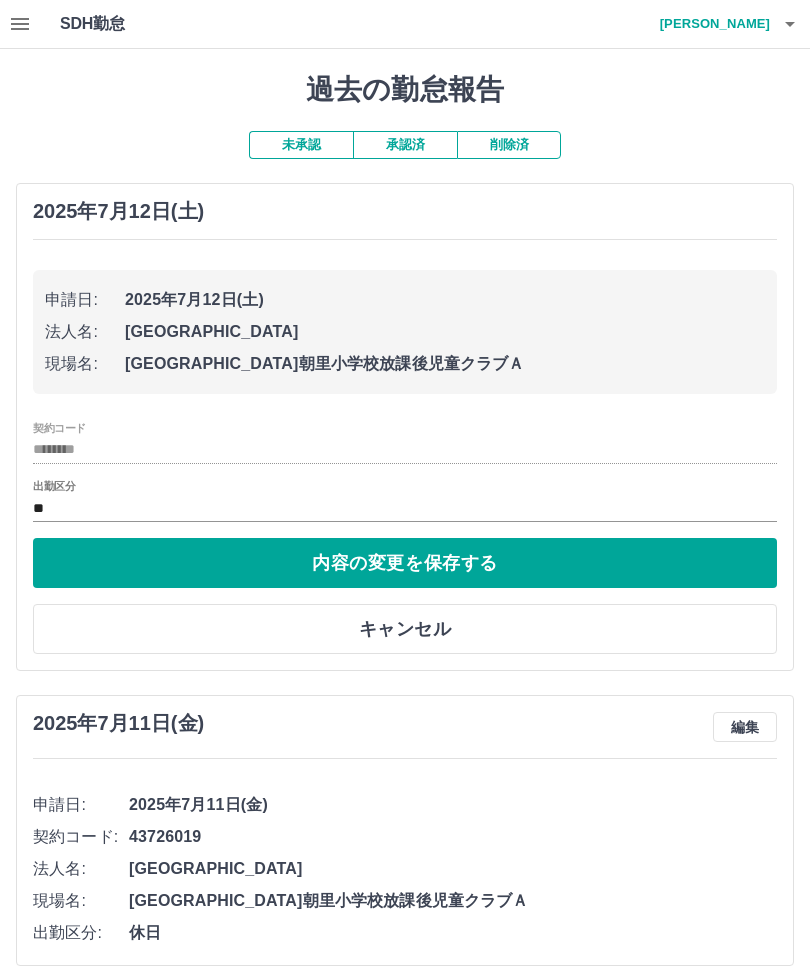 click on "**" at bounding box center [405, 508] 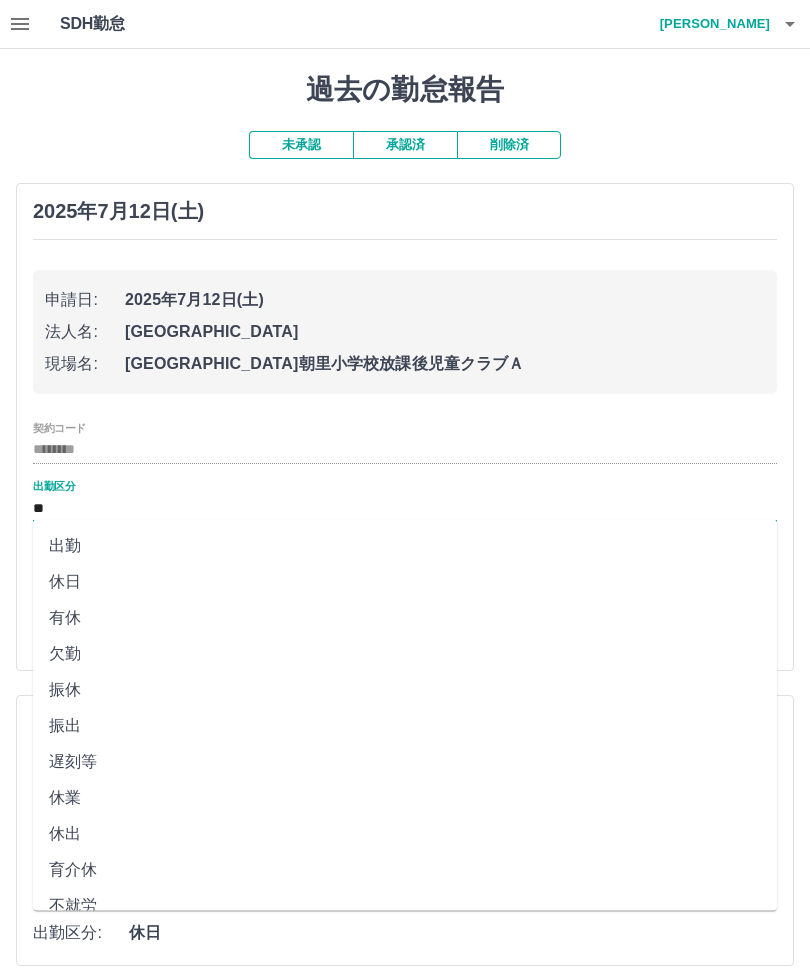 click on "出勤" at bounding box center [405, 546] 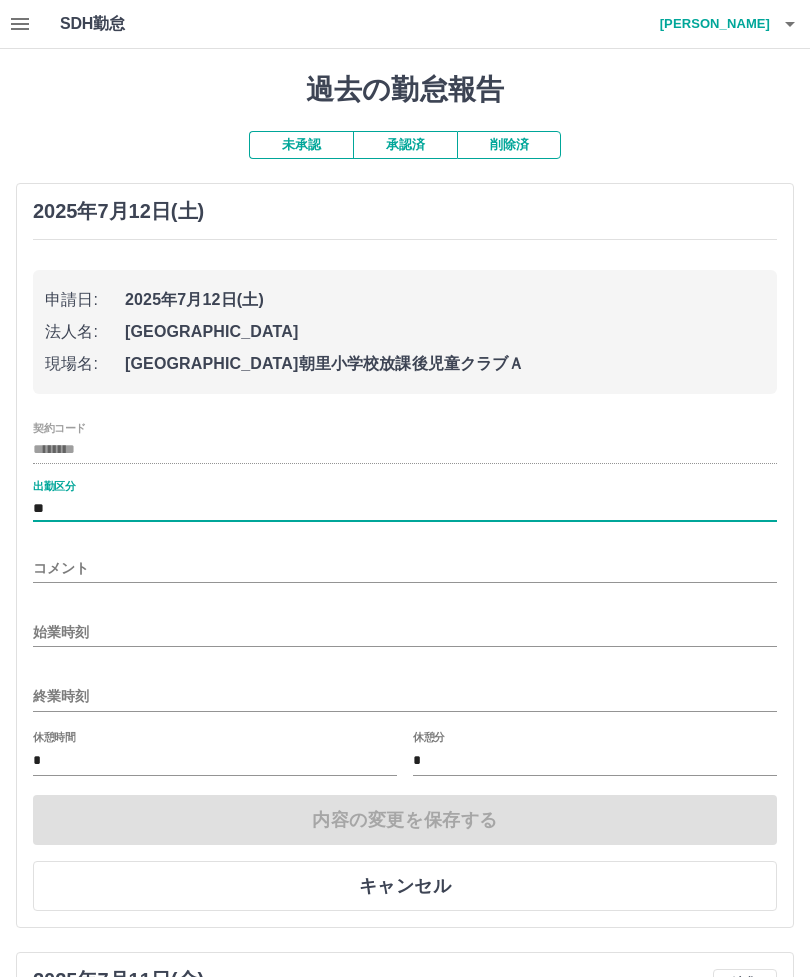 click on "始業時刻" at bounding box center [405, 632] 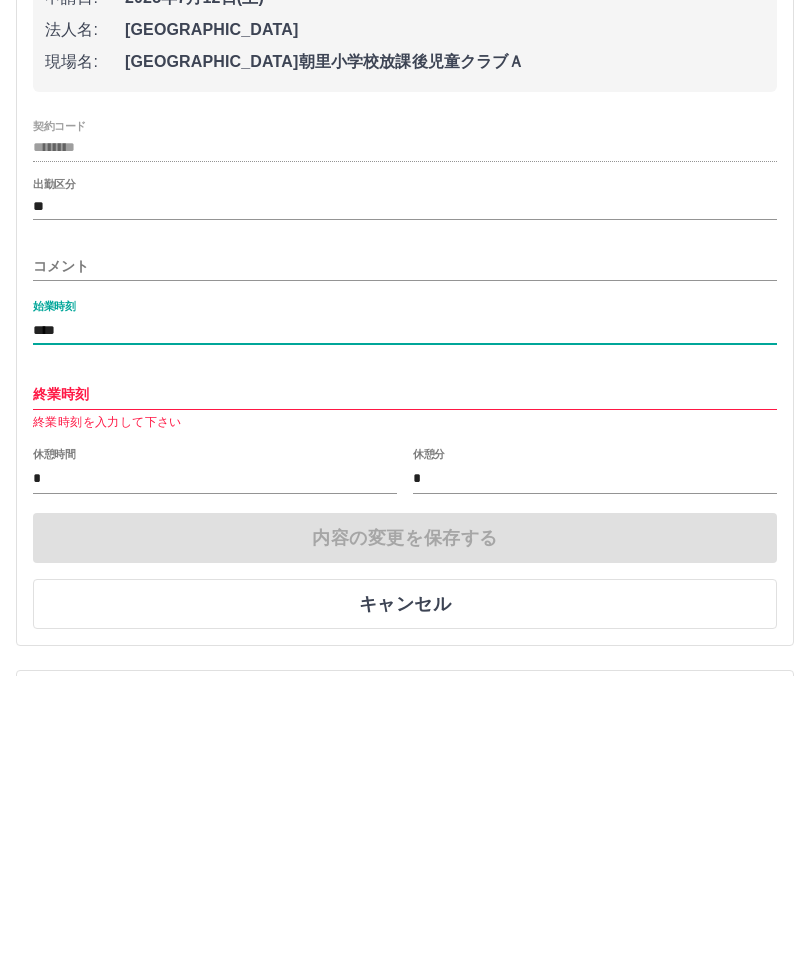 type on "****" 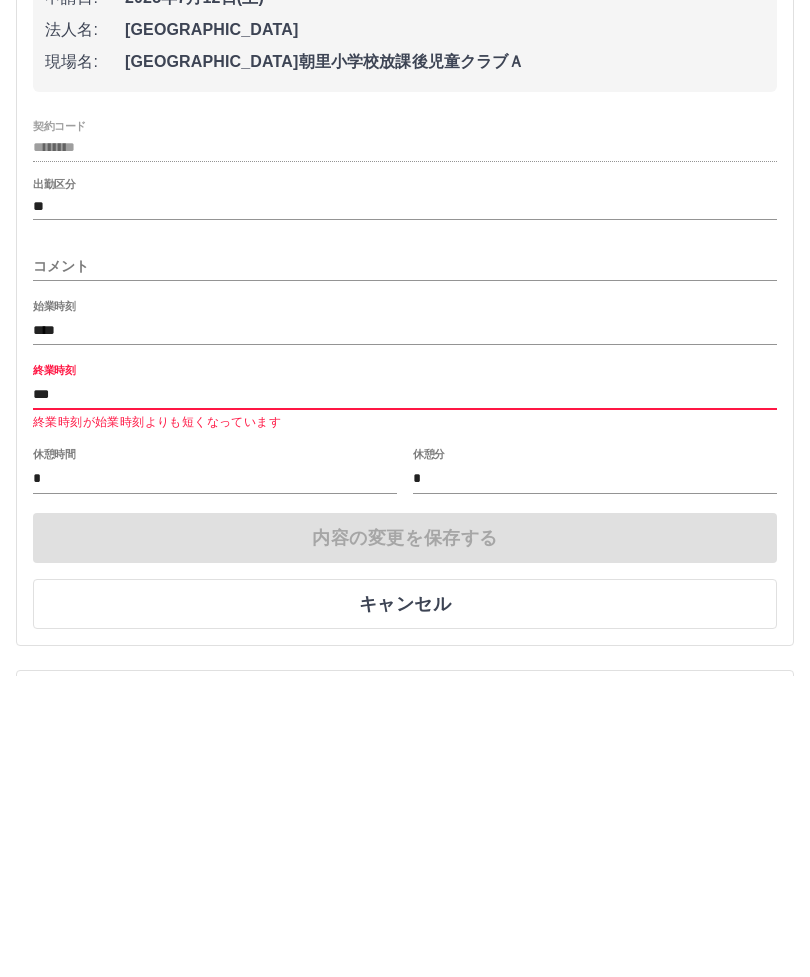 type on "****" 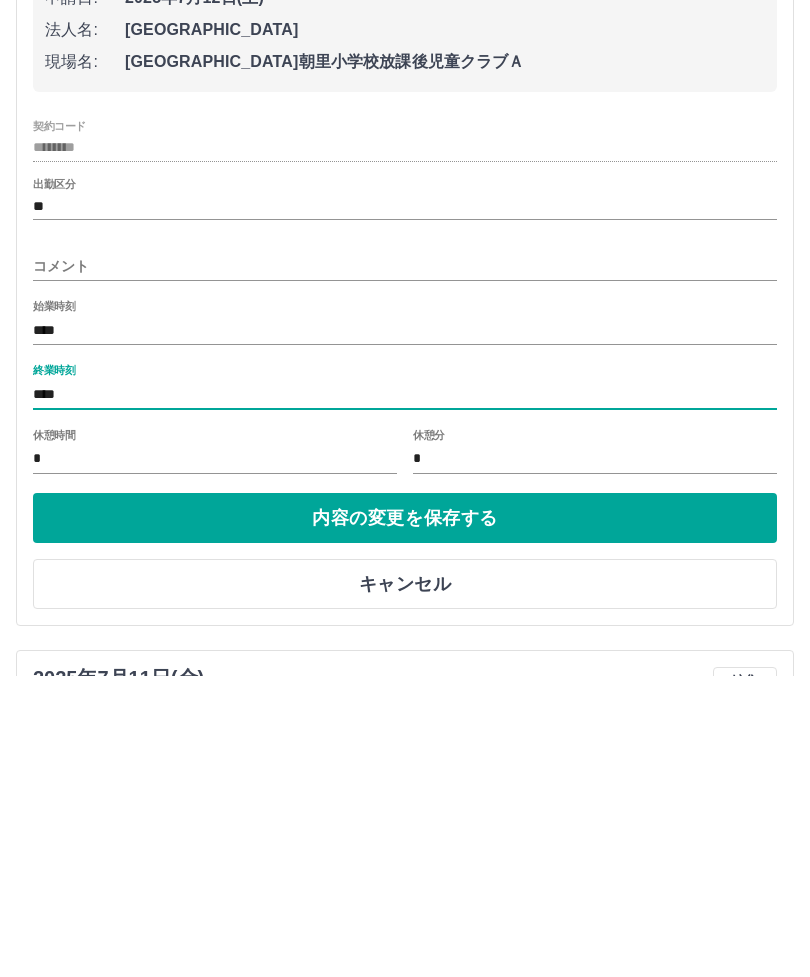 click on "内容の変更を保存する" at bounding box center (405, 820) 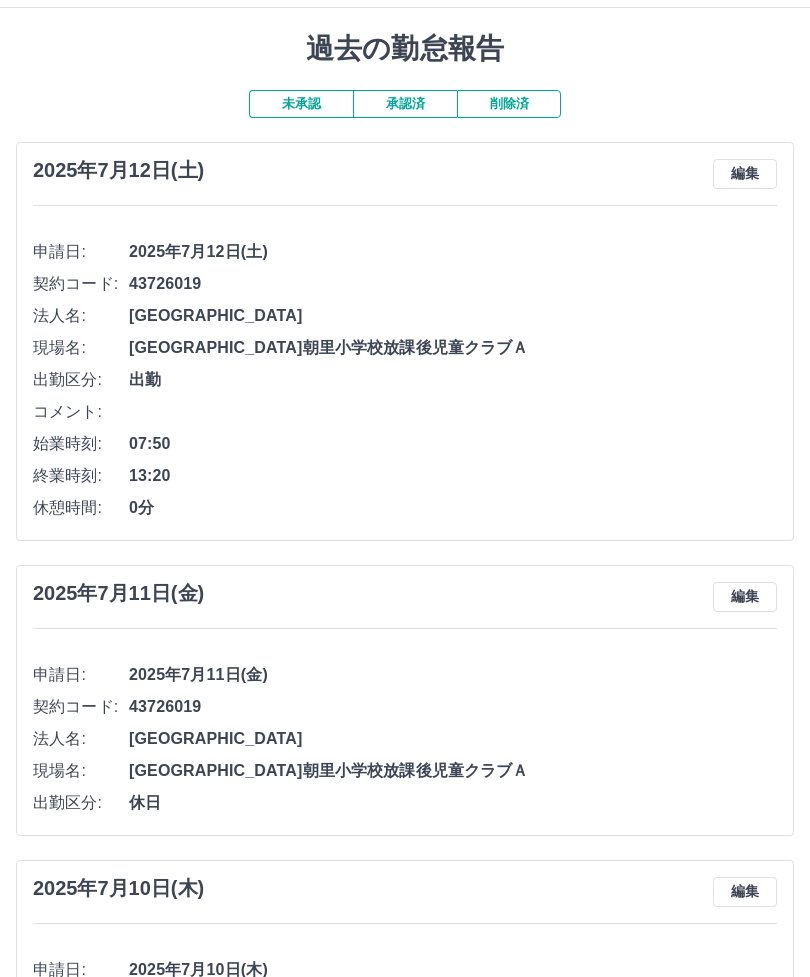 scroll, scrollTop: 41, scrollLeft: 0, axis: vertical 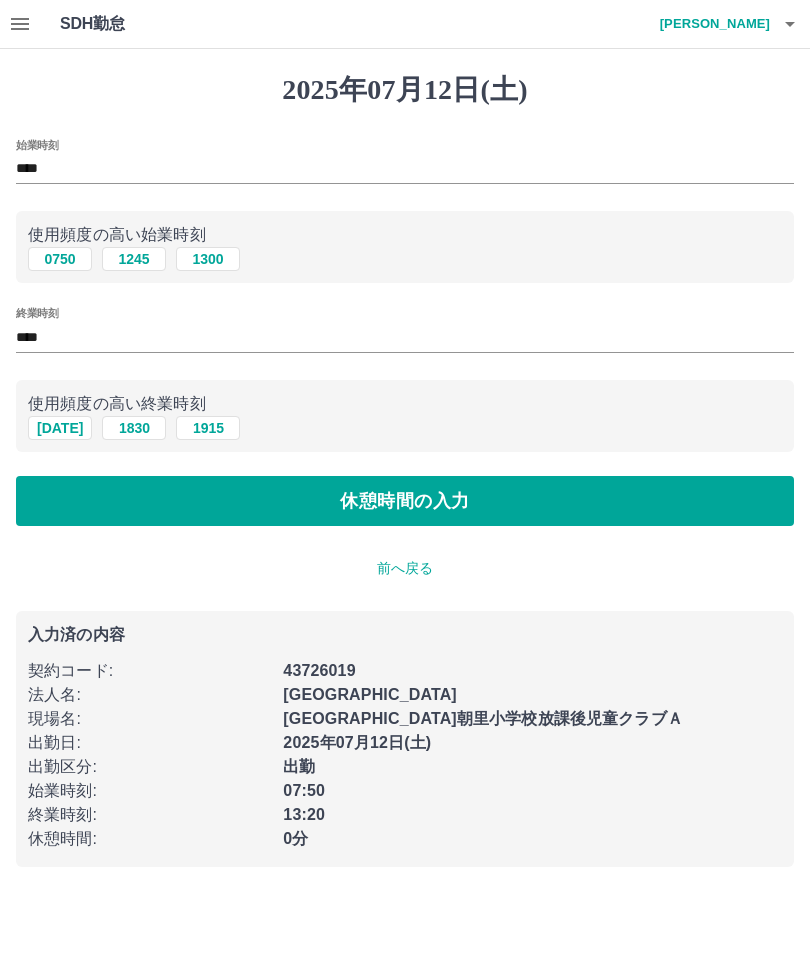 click on "休憩時間の入力" at bounding box center (405, 501) 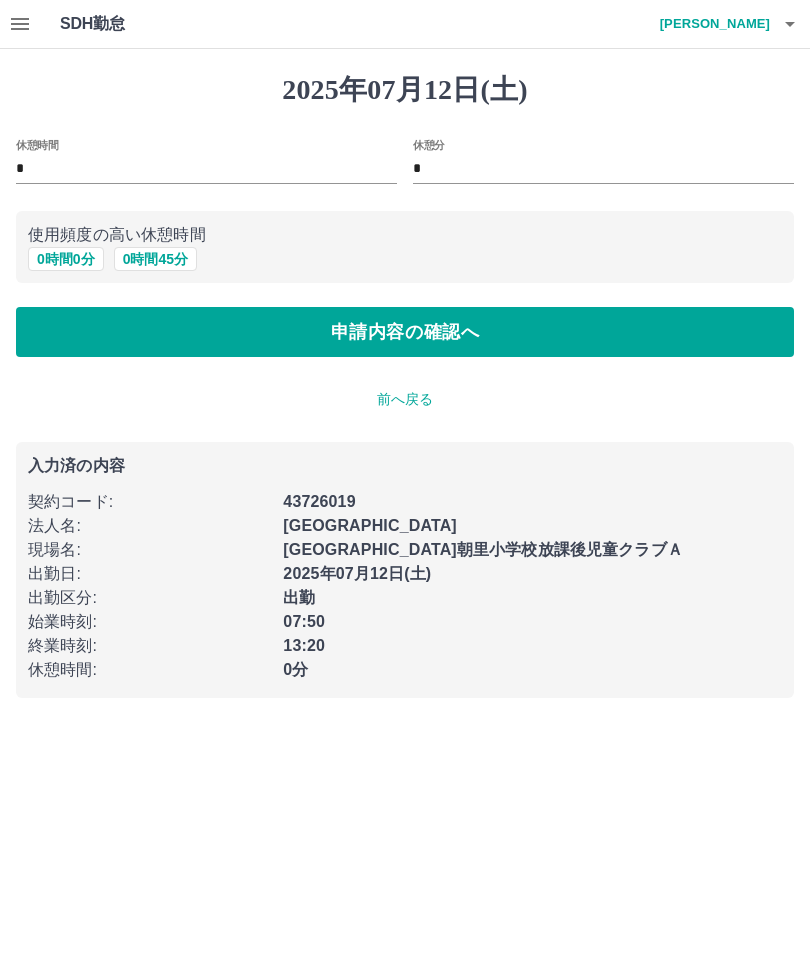 click on "小樽市" at bounding box center (526, 520) 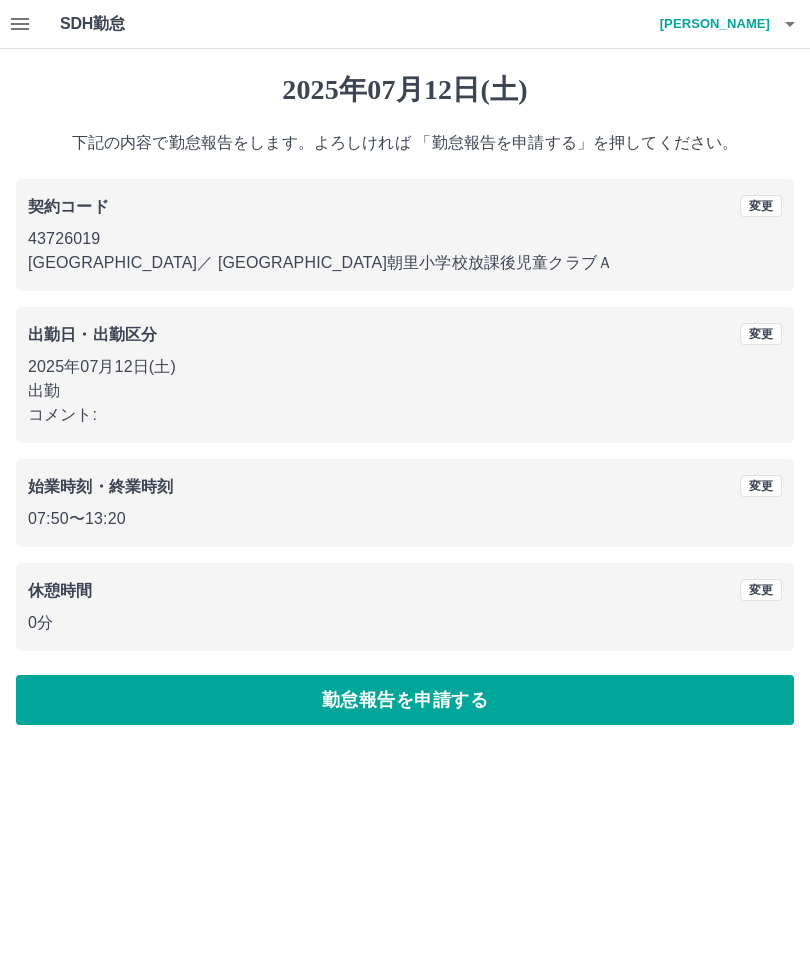 click on "勤怠報告を申請する" at bounding box center [405, 700] 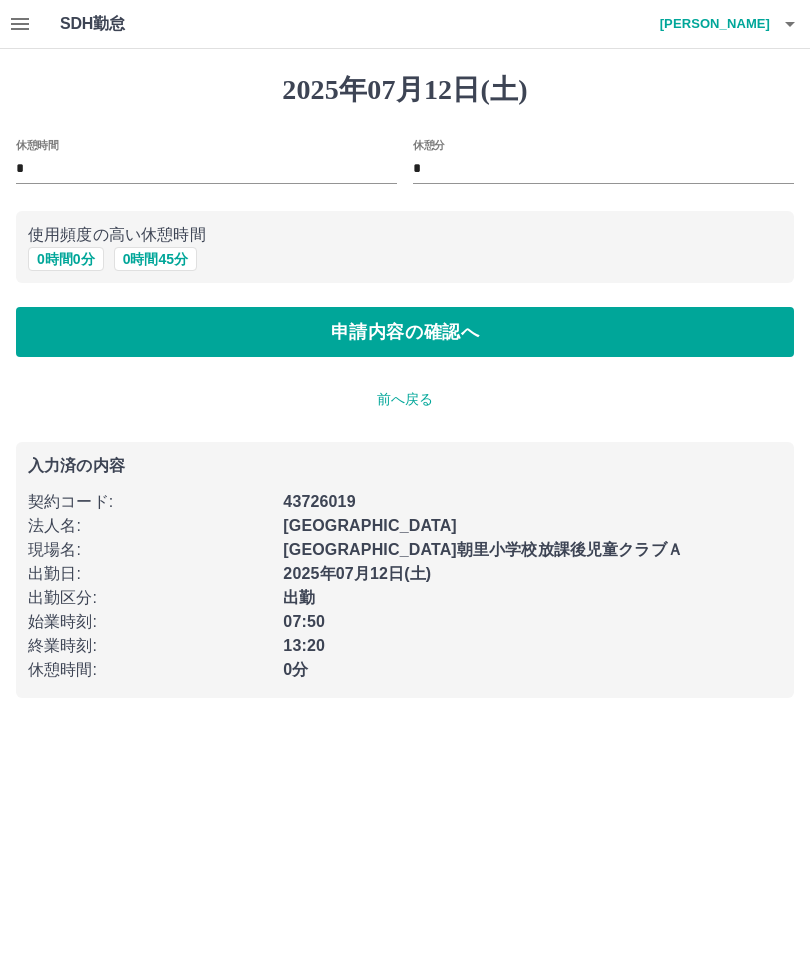 click 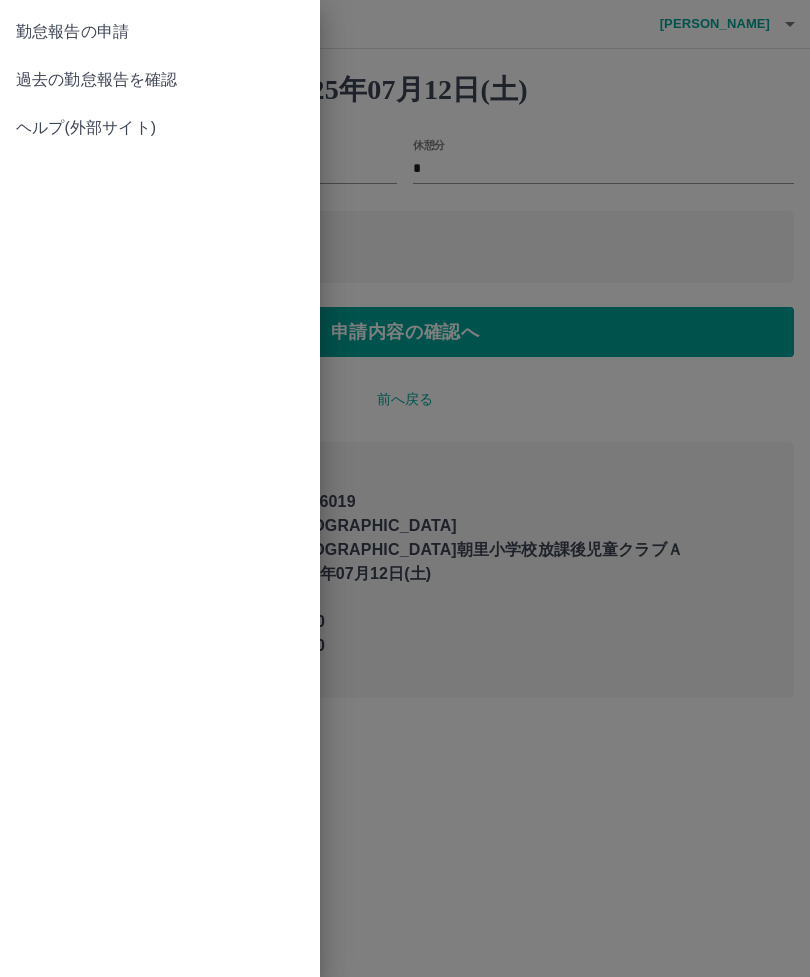 click on "過去の勤怠報告を確認" at bounding box center (160, 80) 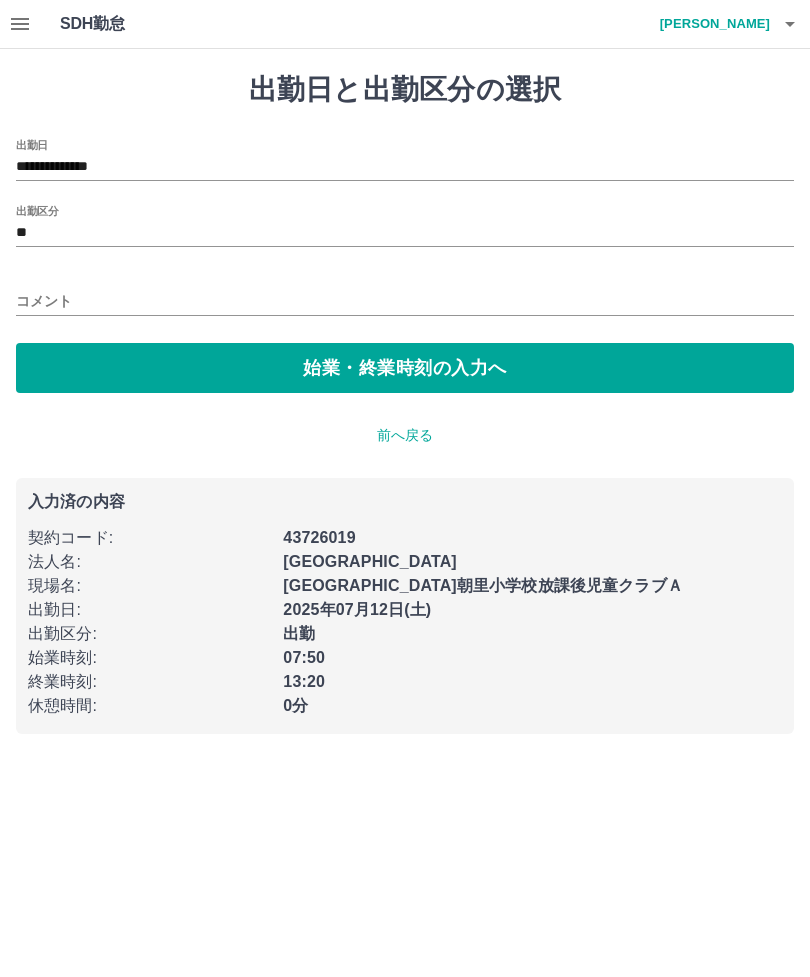 click on "**********" at bounding box center (405, 167) 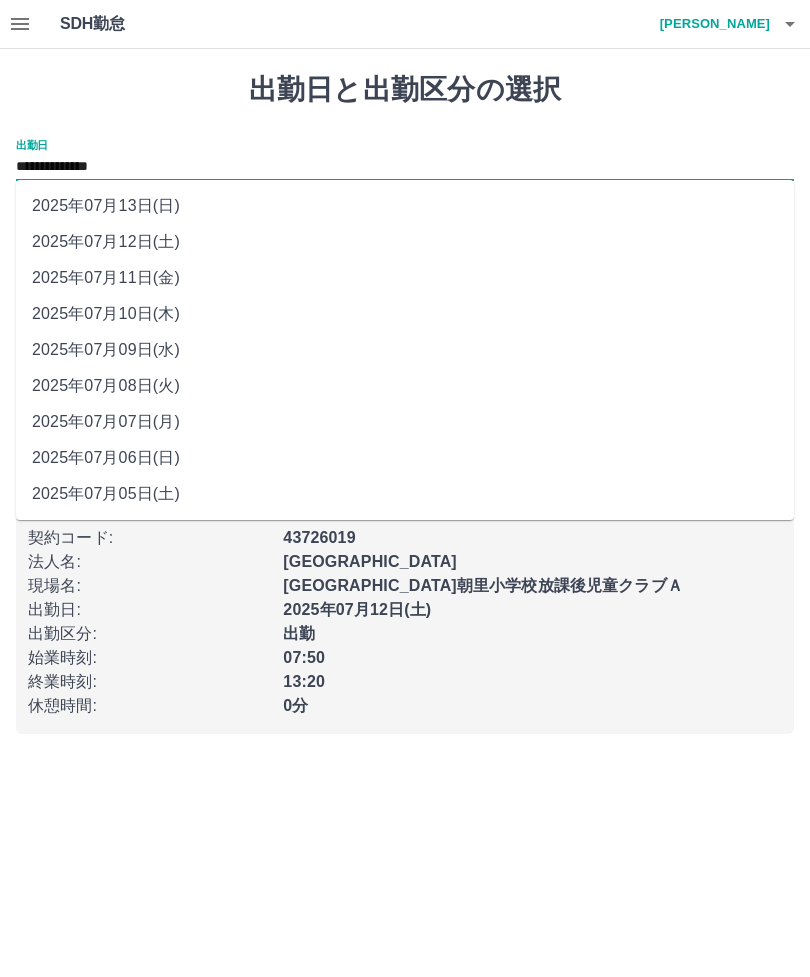 click on "2025年07月13日(日)" at bounding box center [405, 206] 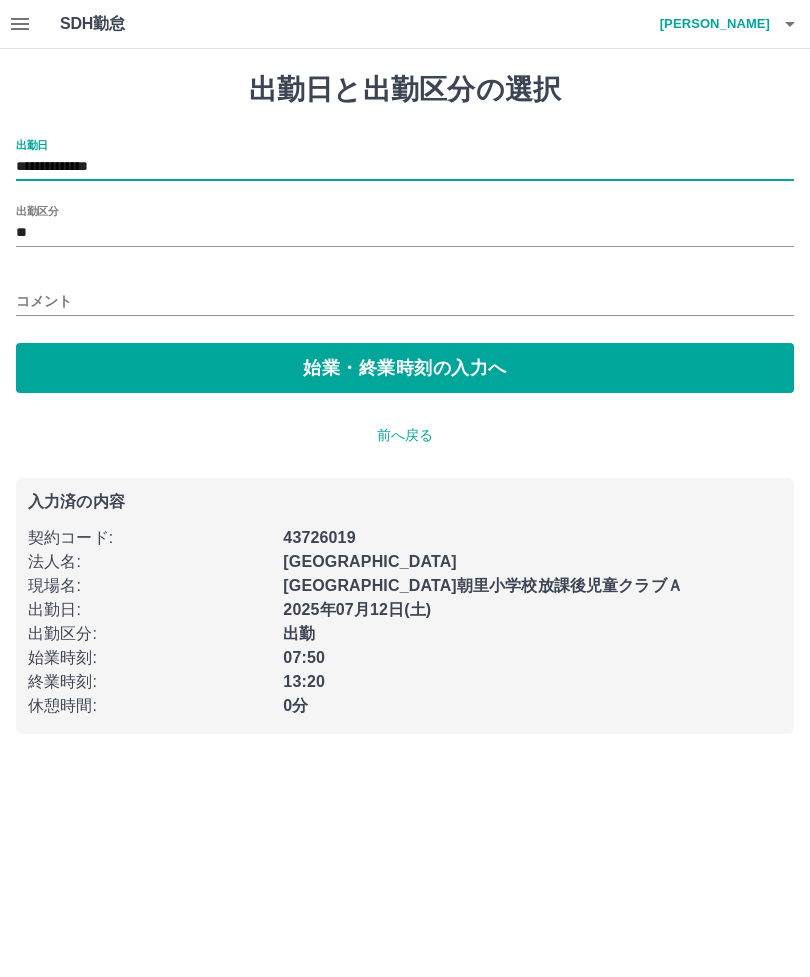 click on "**" at bounding box center [405, 233] 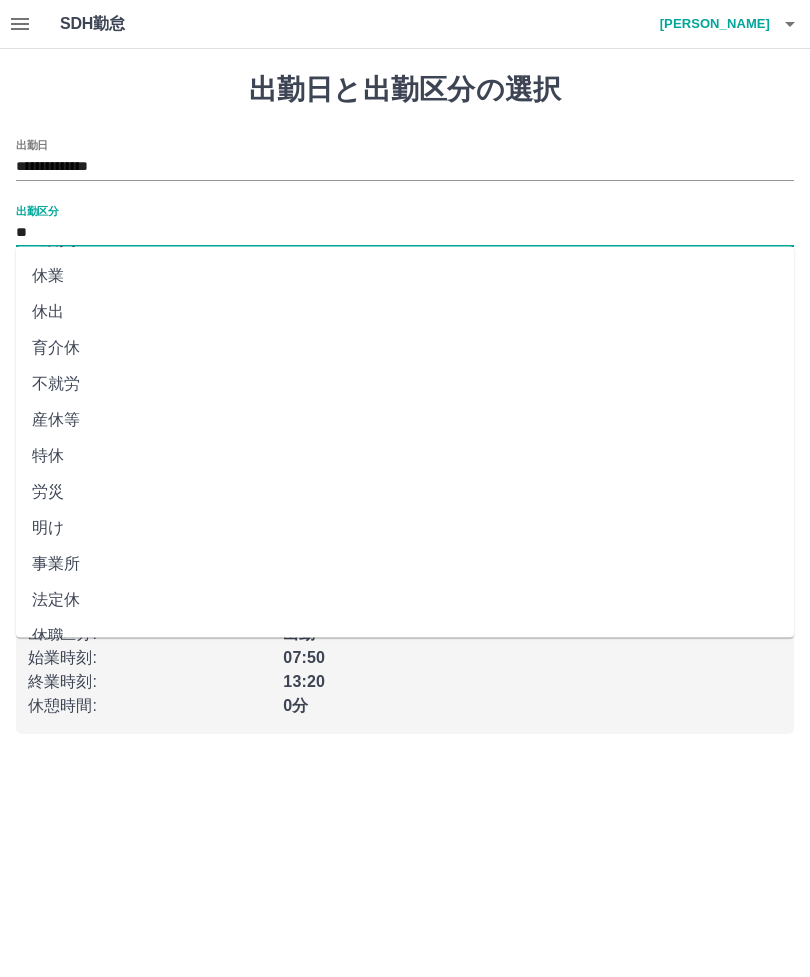 scroll, scrollTop: 248, scrollLeft: 0, axis: vertical 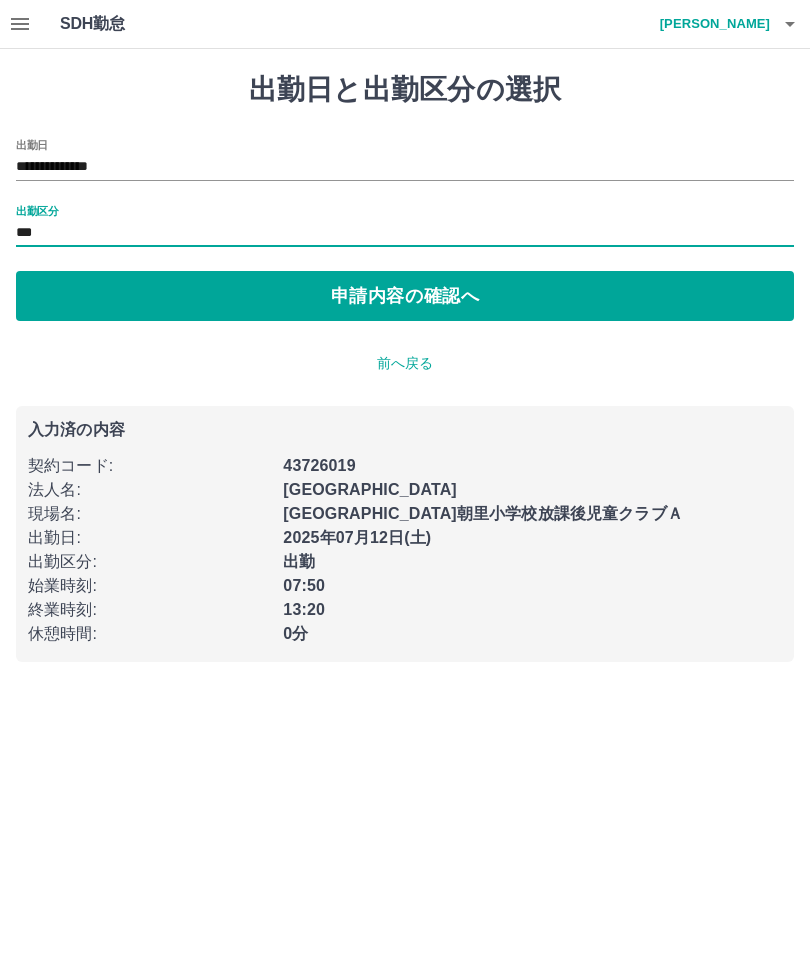 click on "申請内容の確認へ" at bounding box center (405, 296) 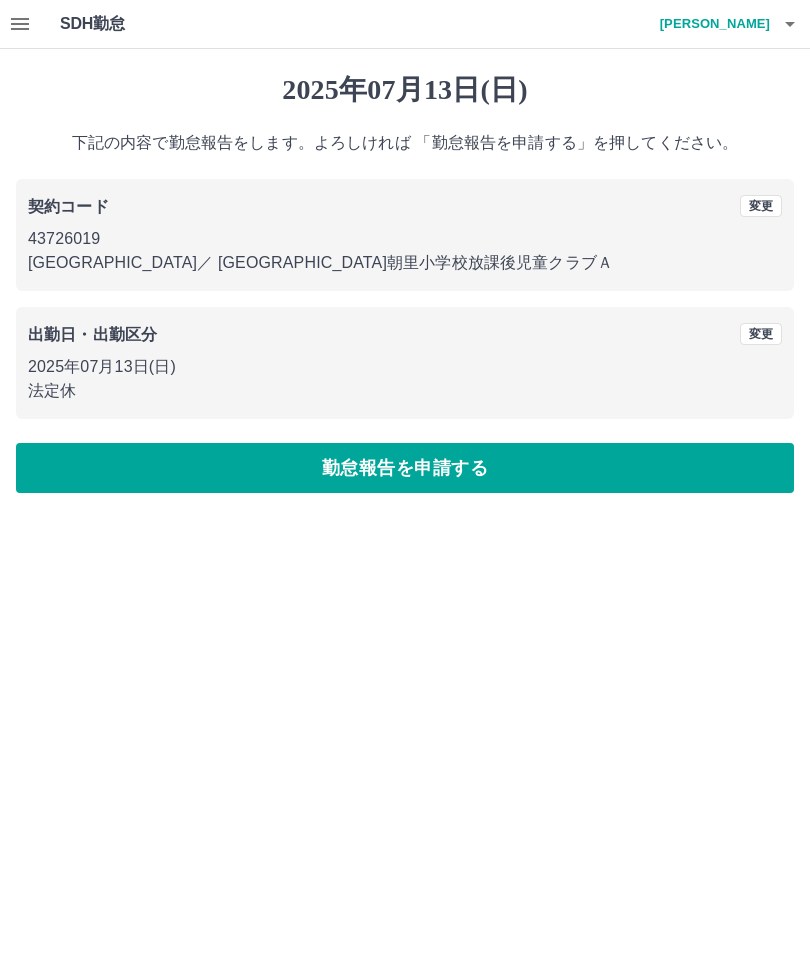 click on "勤怠報告を申請する" at bounding box center (405, 468) 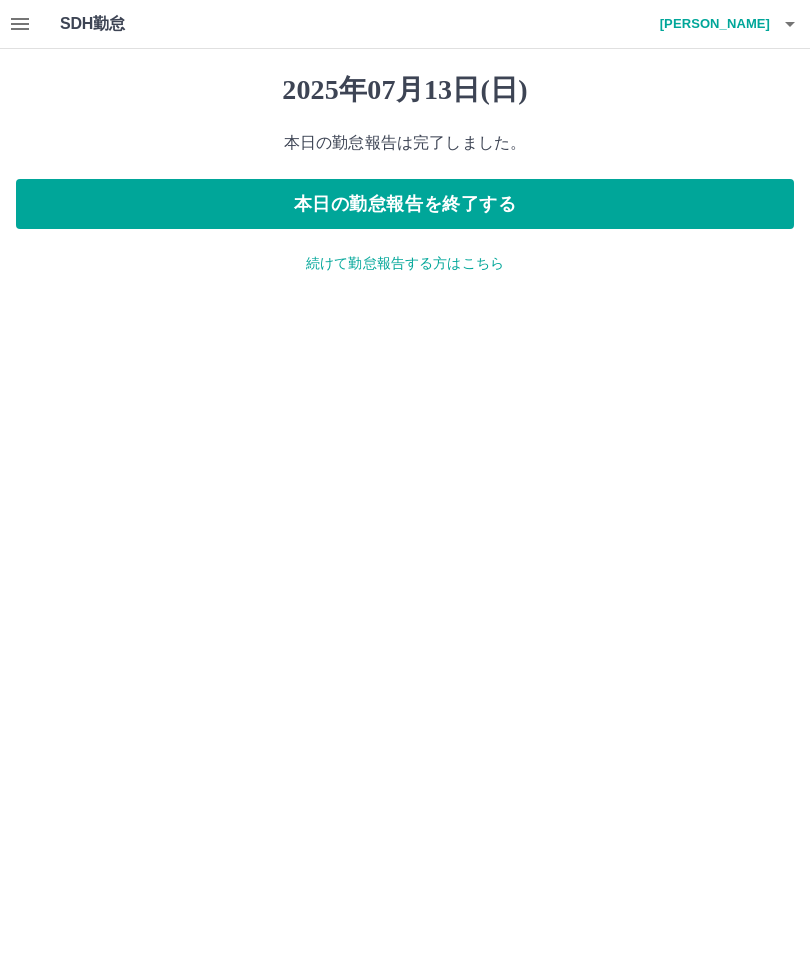 click 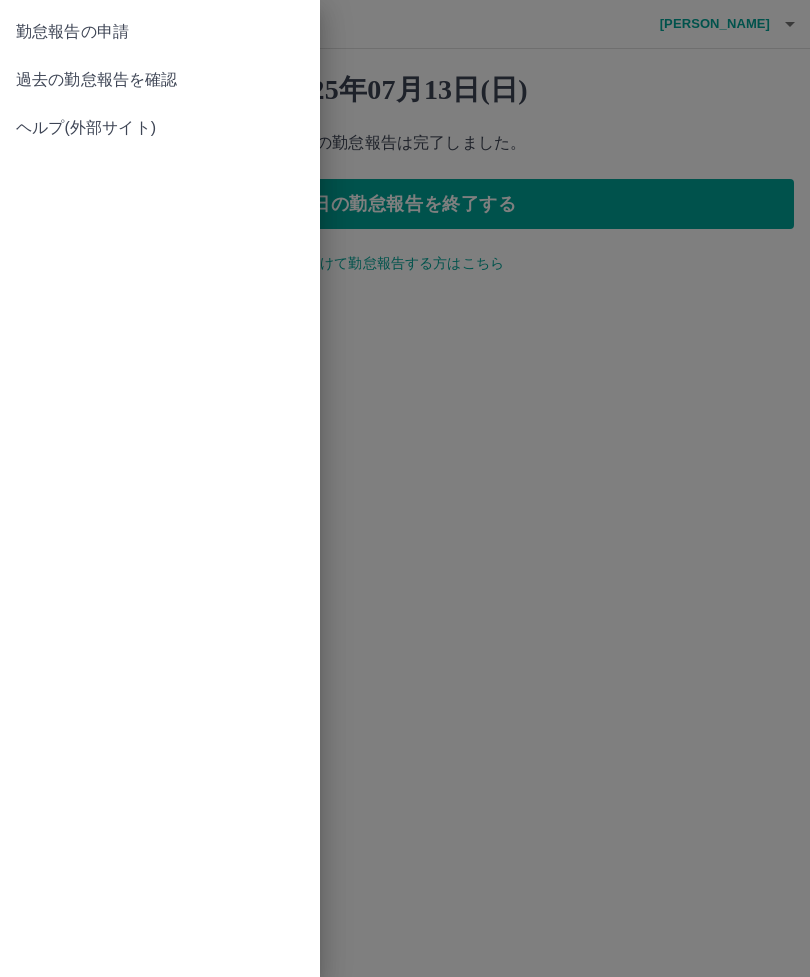 click on "過去の勤怠報告を確認" at bounding box center (160, 80) 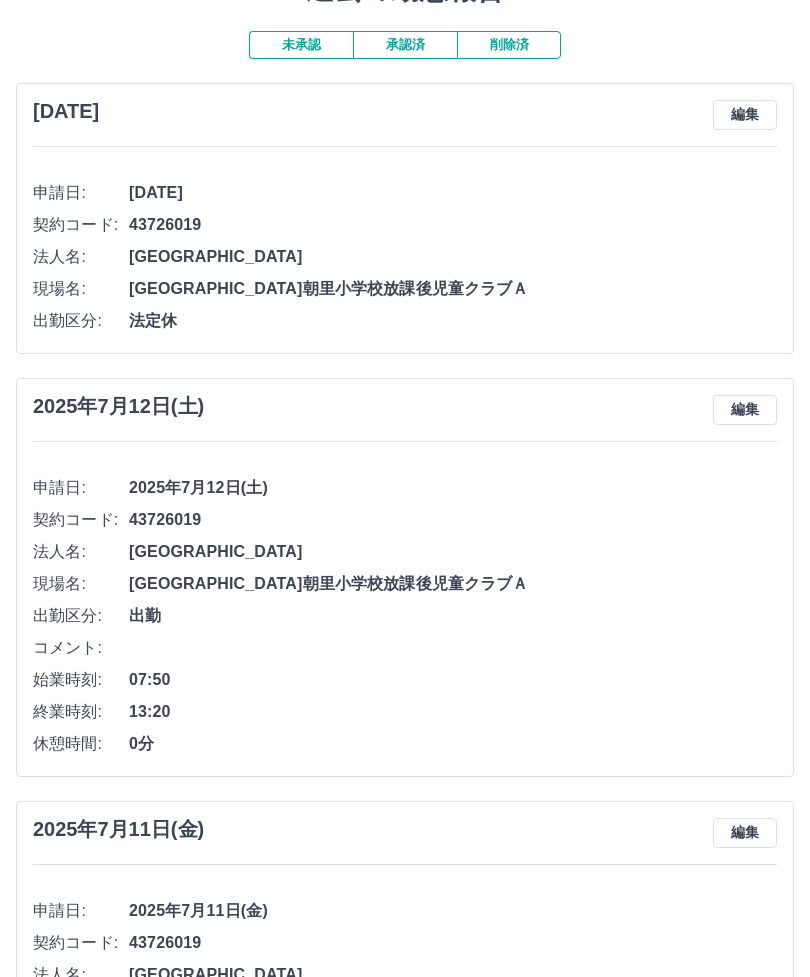 scroll, scrollTop: 0, scrollLeft: 0, axis: both 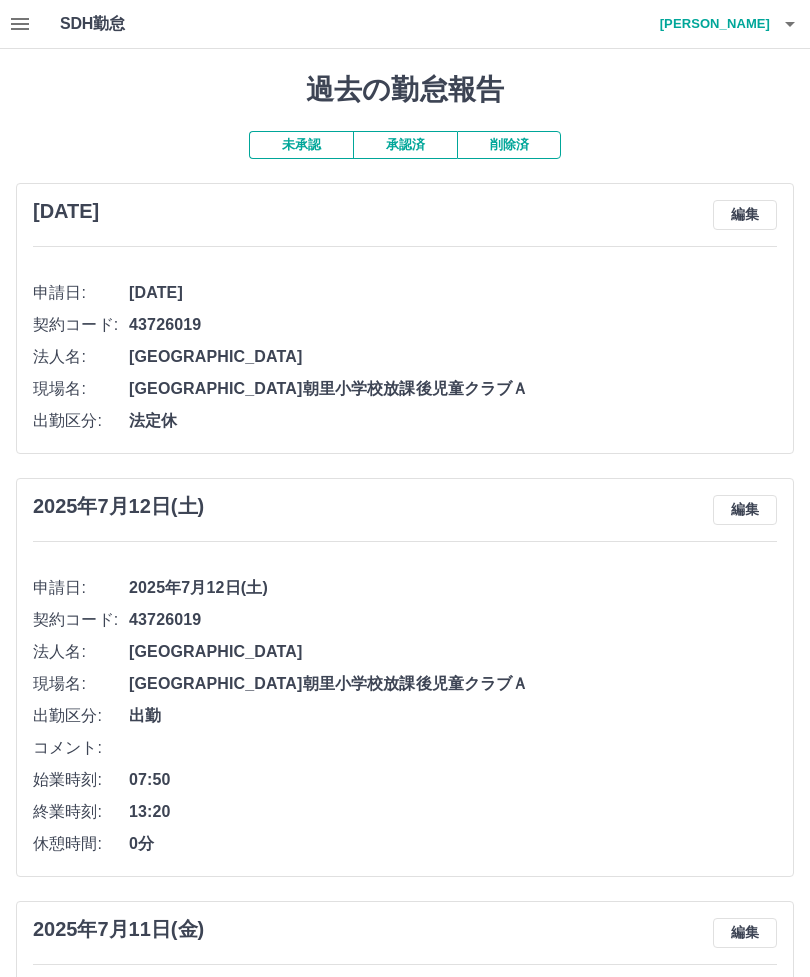 click on "工藤　ゆきみ" at bounding box center (710, 24) 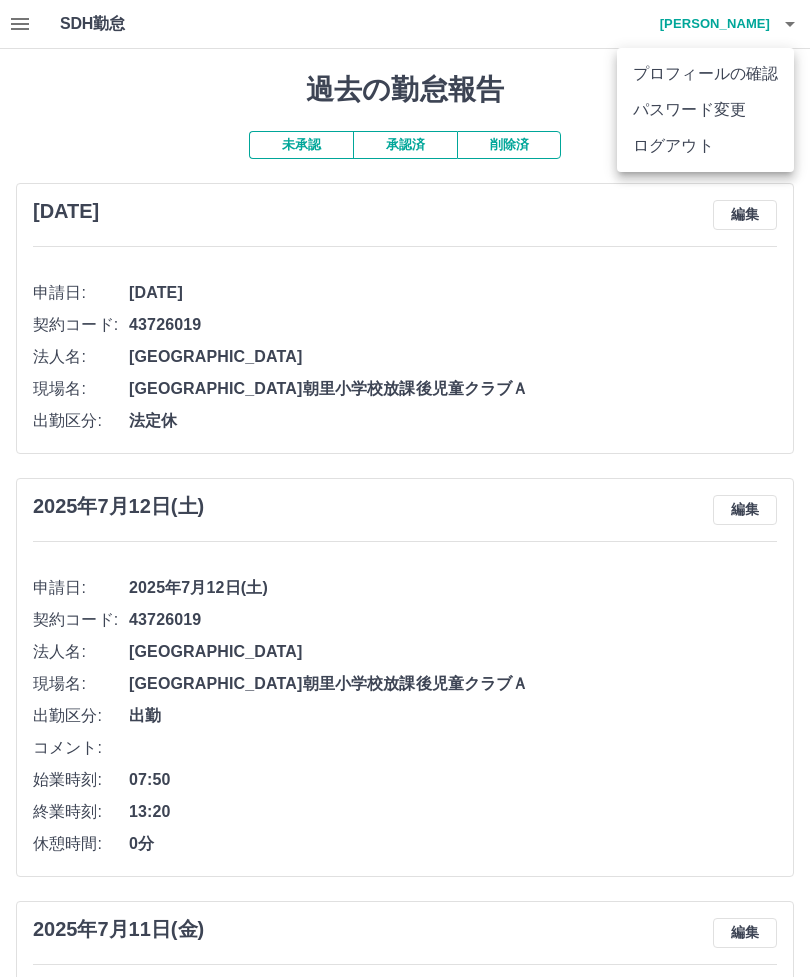 click on "ログアウト" at bounding box center [705, 146] 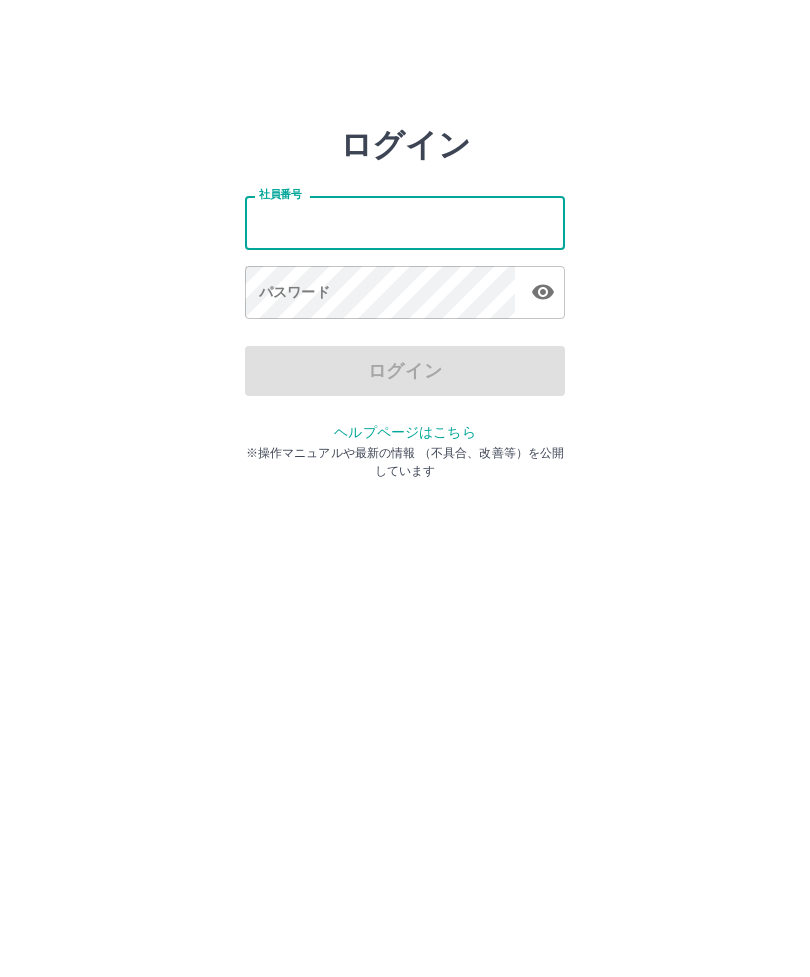 scroll, scrollTop: 0, scrollLeft: 0, axis: both 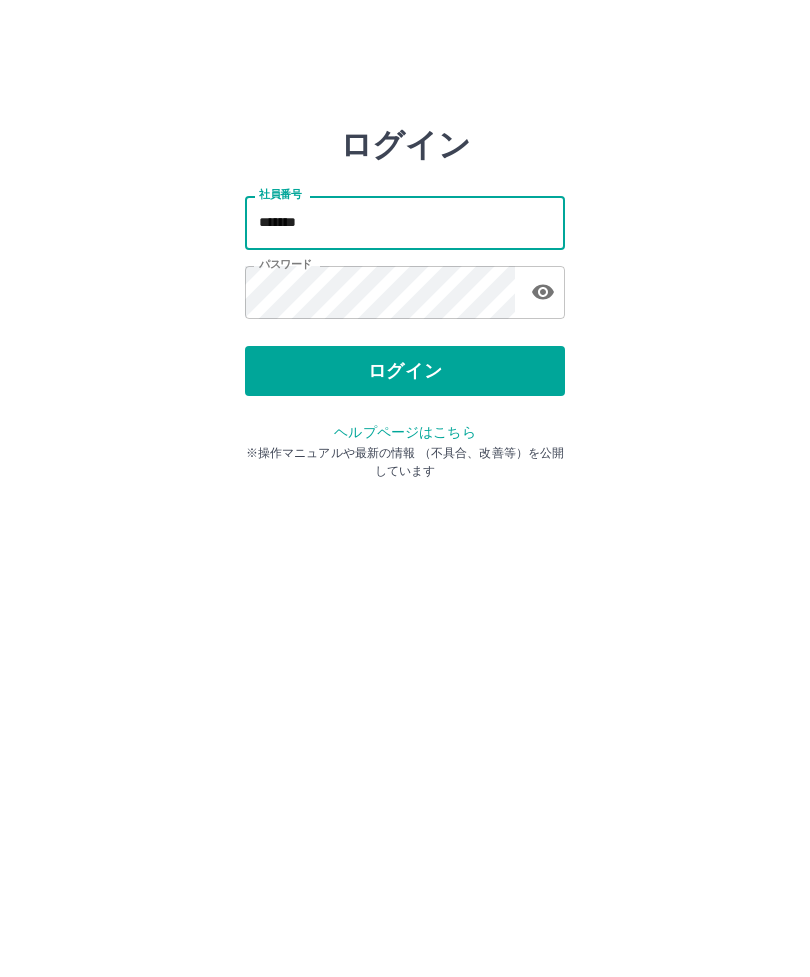 click on "*******" at bounding box center [405, 222] 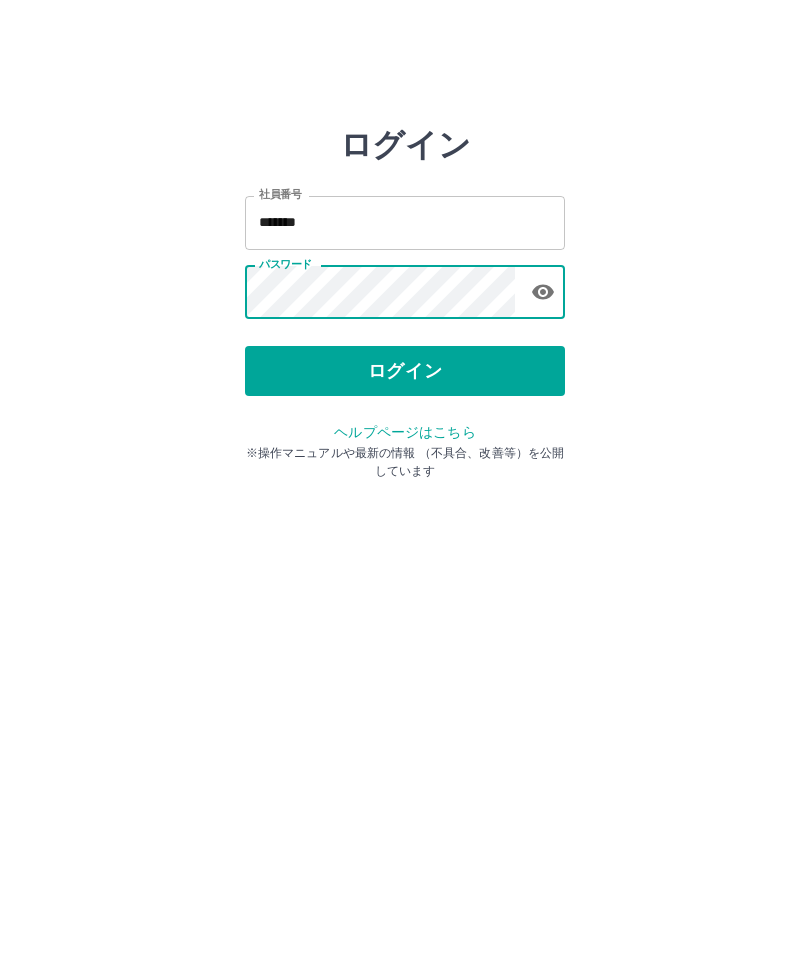 click on "ログイン" at bounding box center [405, 371] 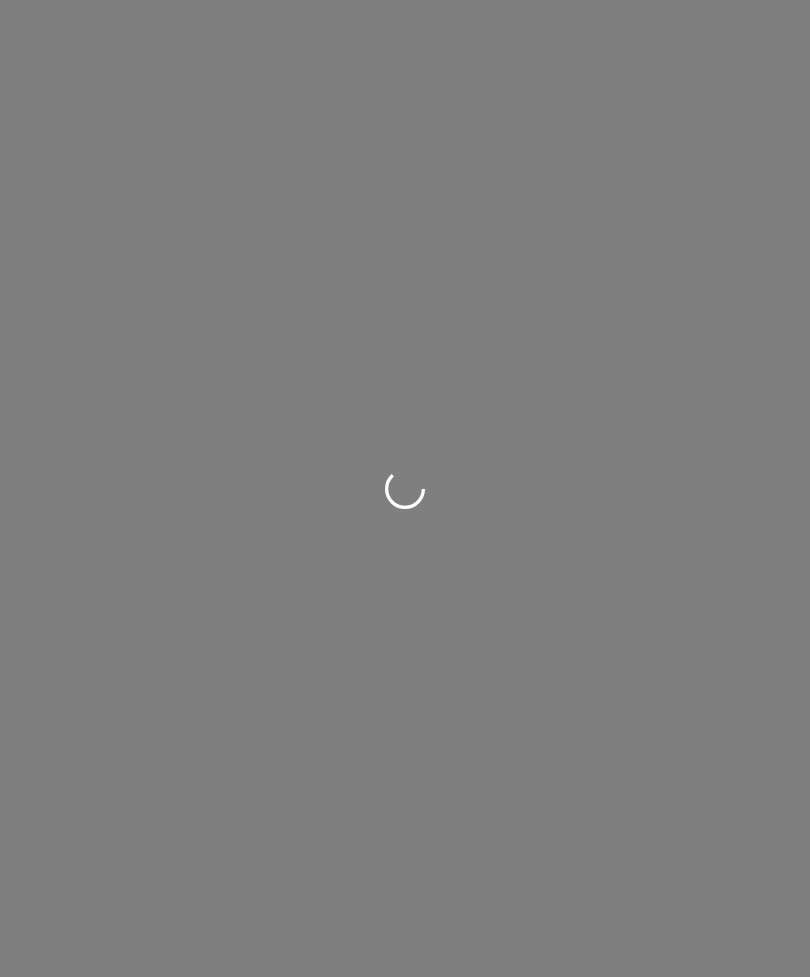 scroll, scrollTop: 0, scrollLeft: 0, axis: both 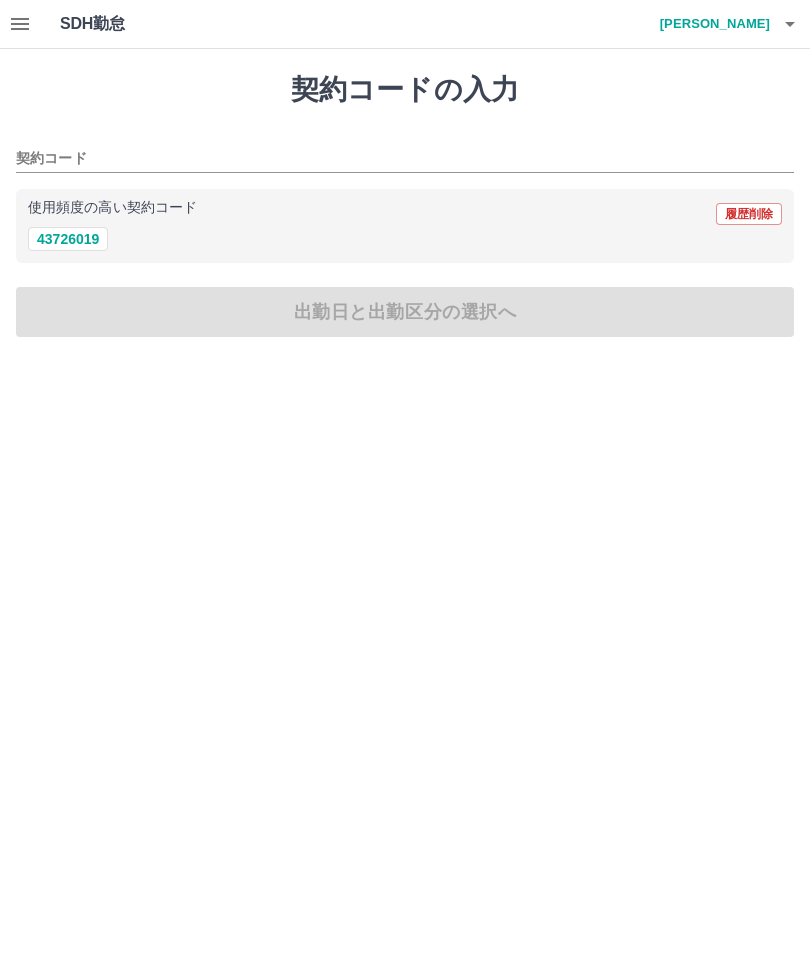 click on "使用頻度の高い契約コード 履歴削除" at bounding box center (405, 214) 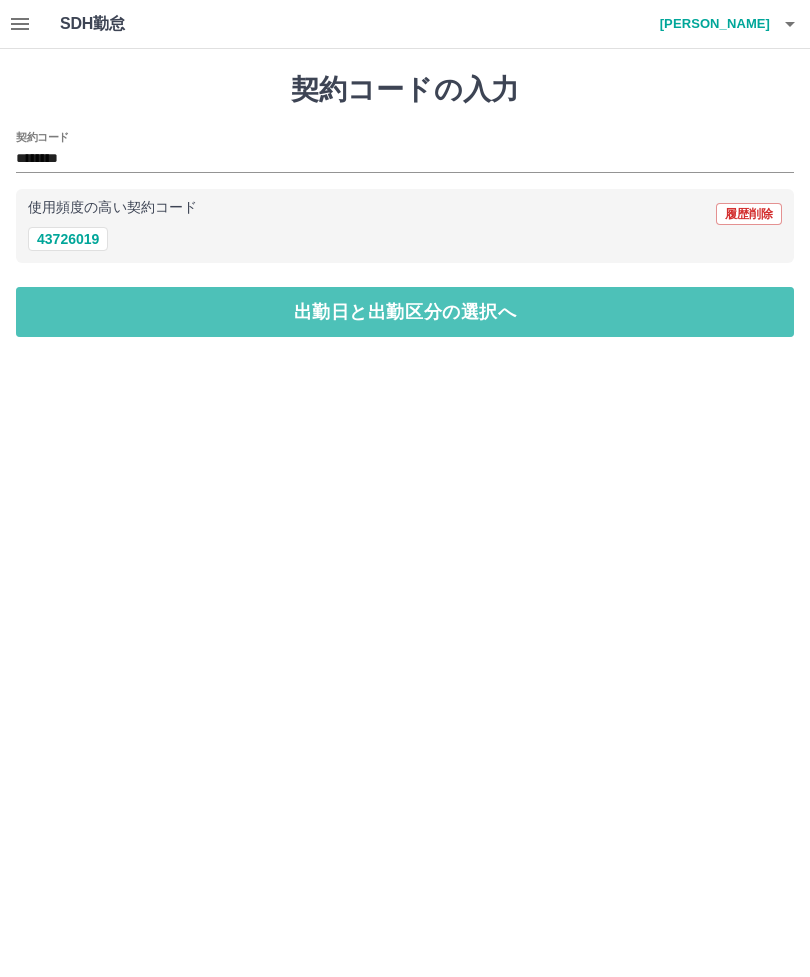 click on "出勤日と出勤区分の選択へ" at bounding box center [405, 312] 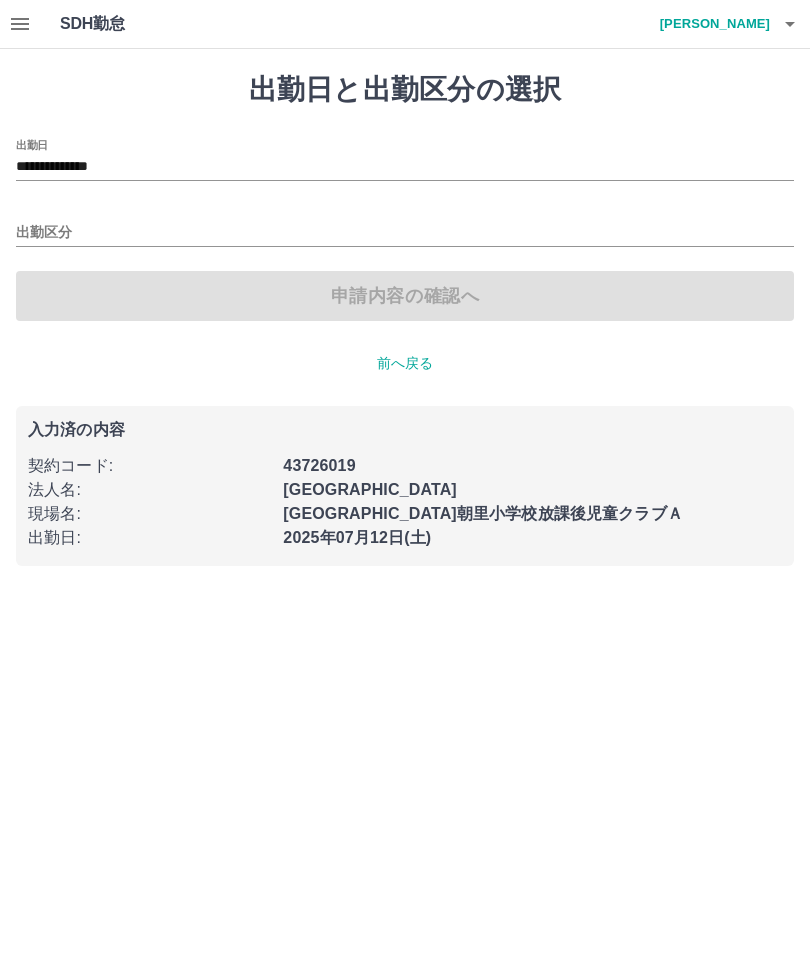 click on "出勤区分" at bounding box center [405, 233] 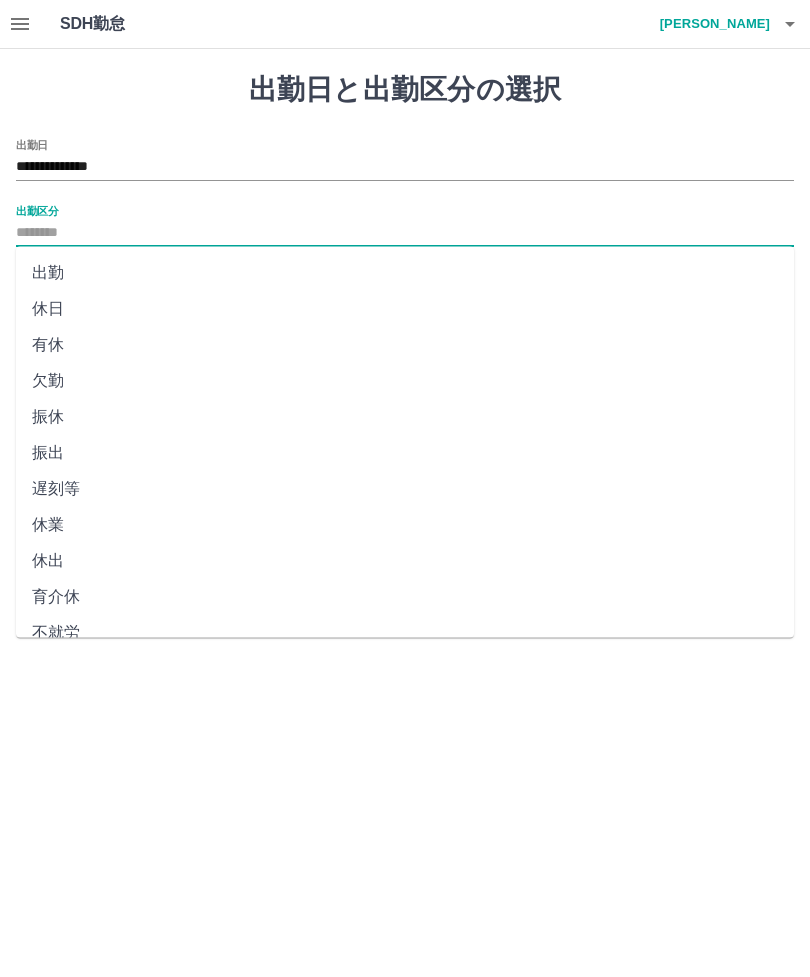 click on "出勤" at bounding box center [405, 273] 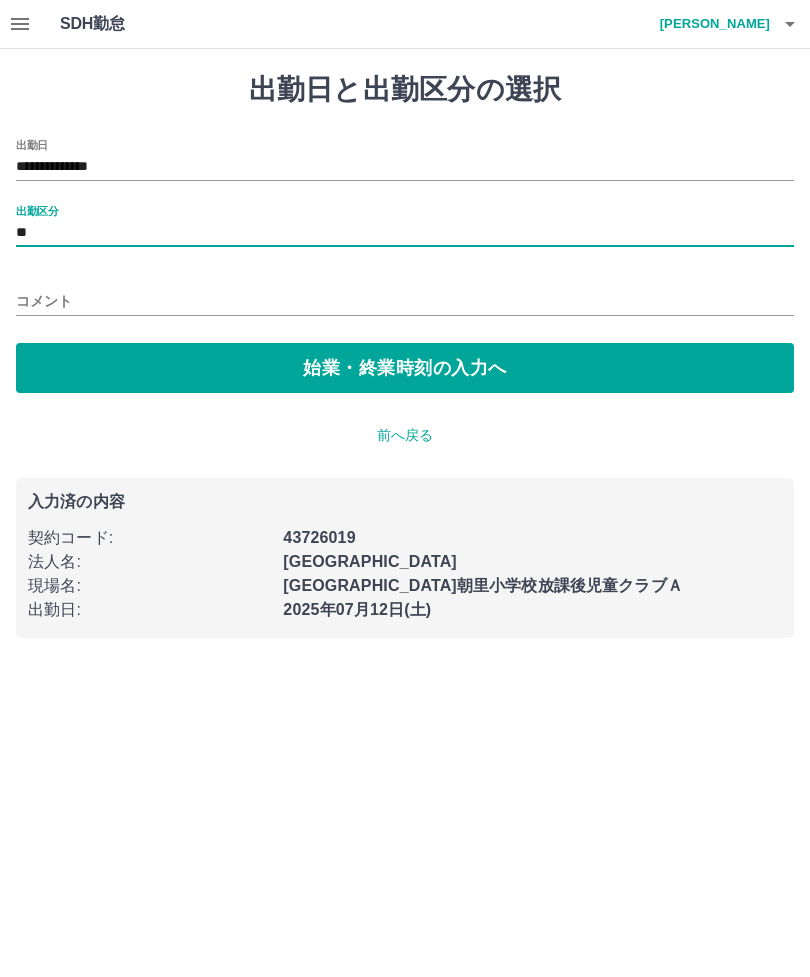 click on "始業・終業時刻の入力へ" at bounding box center [405, 368] 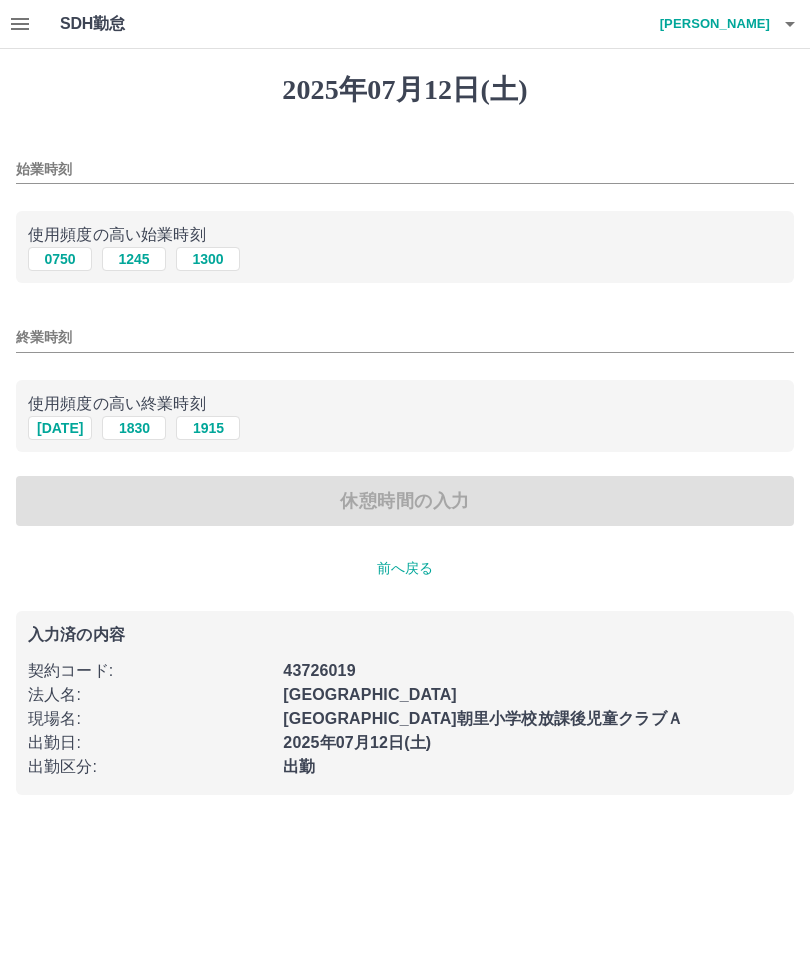 click on "0750" at bounding box center [60, 259] 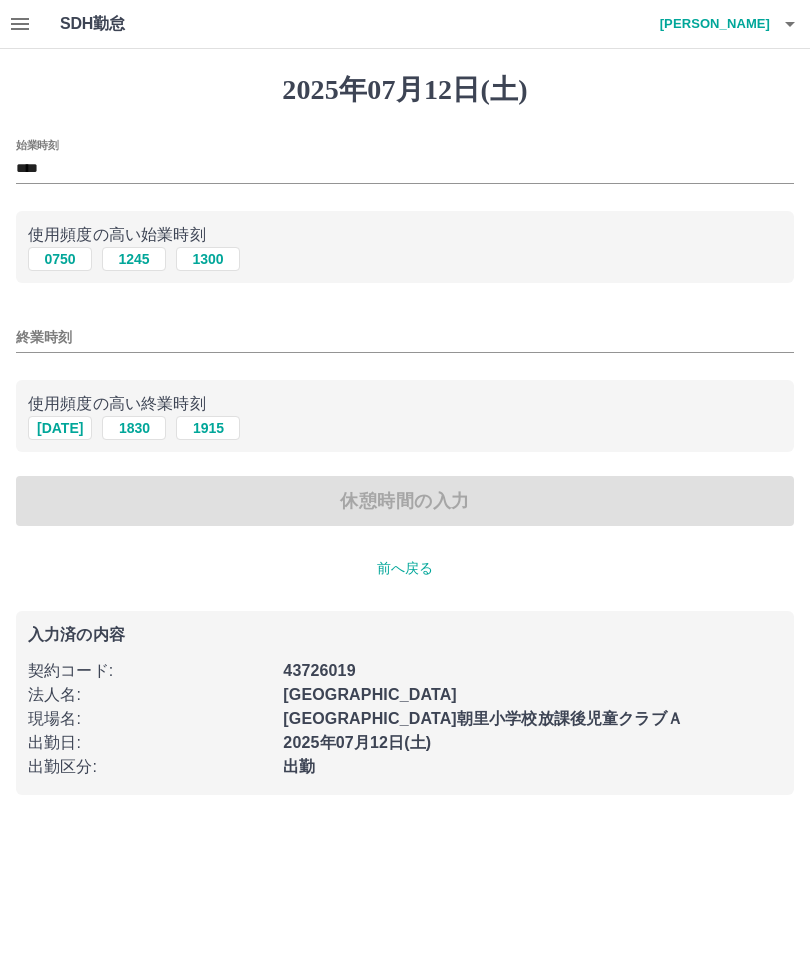 click on "1320" at bounding box center (60, 428) 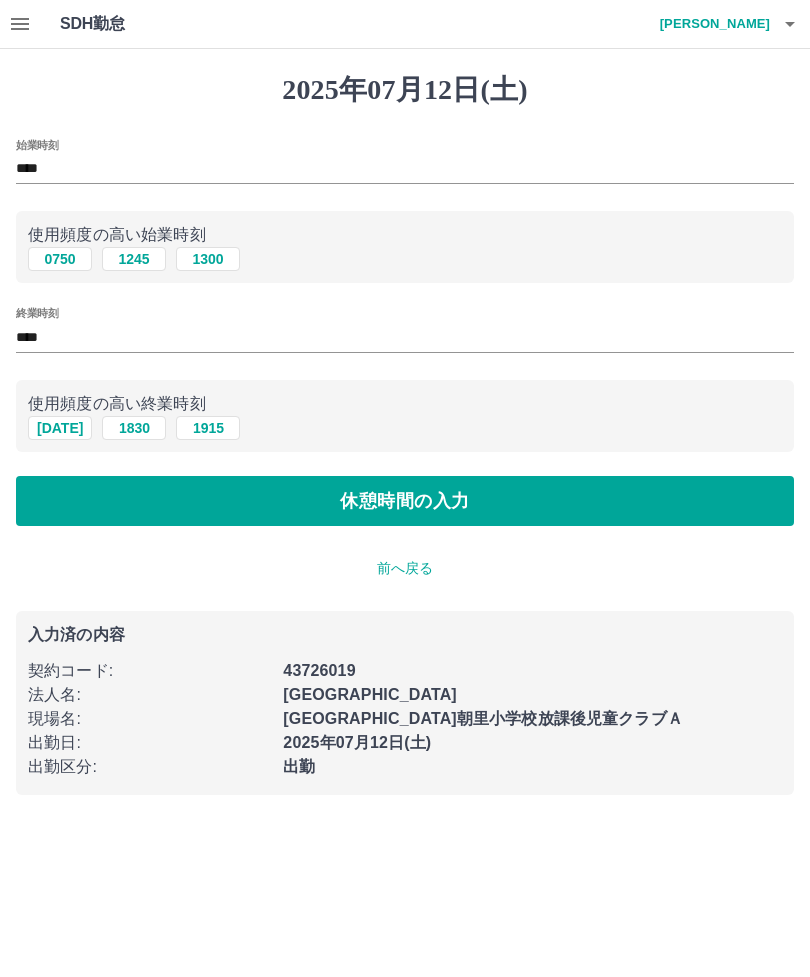 click on "休憩時間の入力" at bounding box center [405, 501] 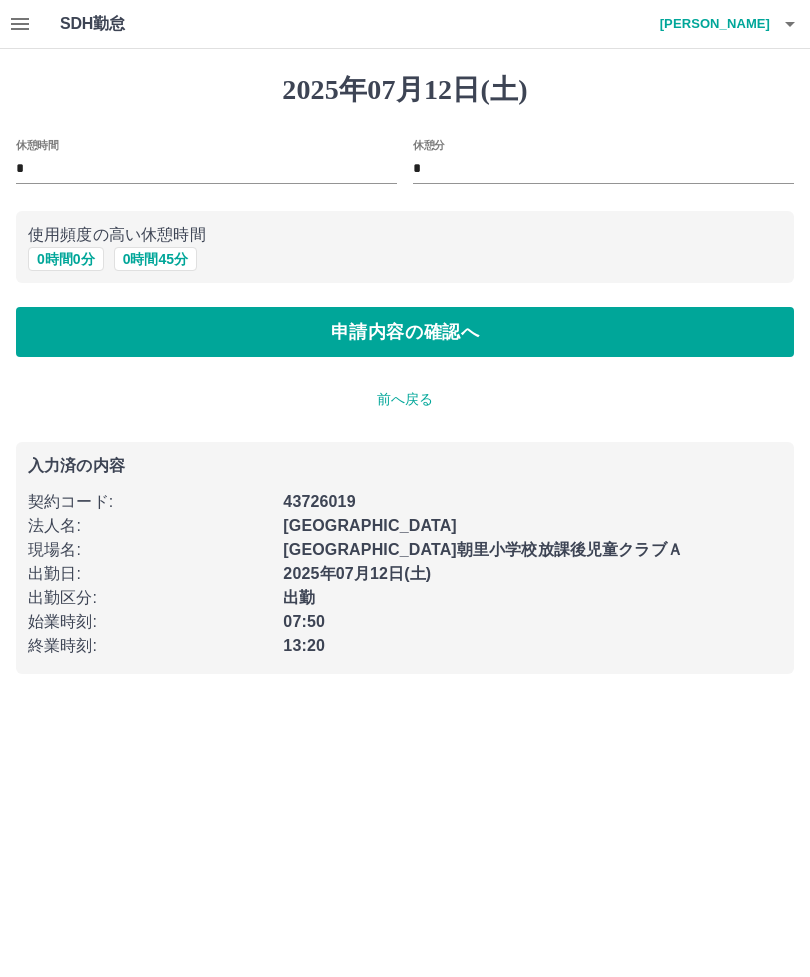 click on "申請内容の確認へ" at bounding box center [405, 332] 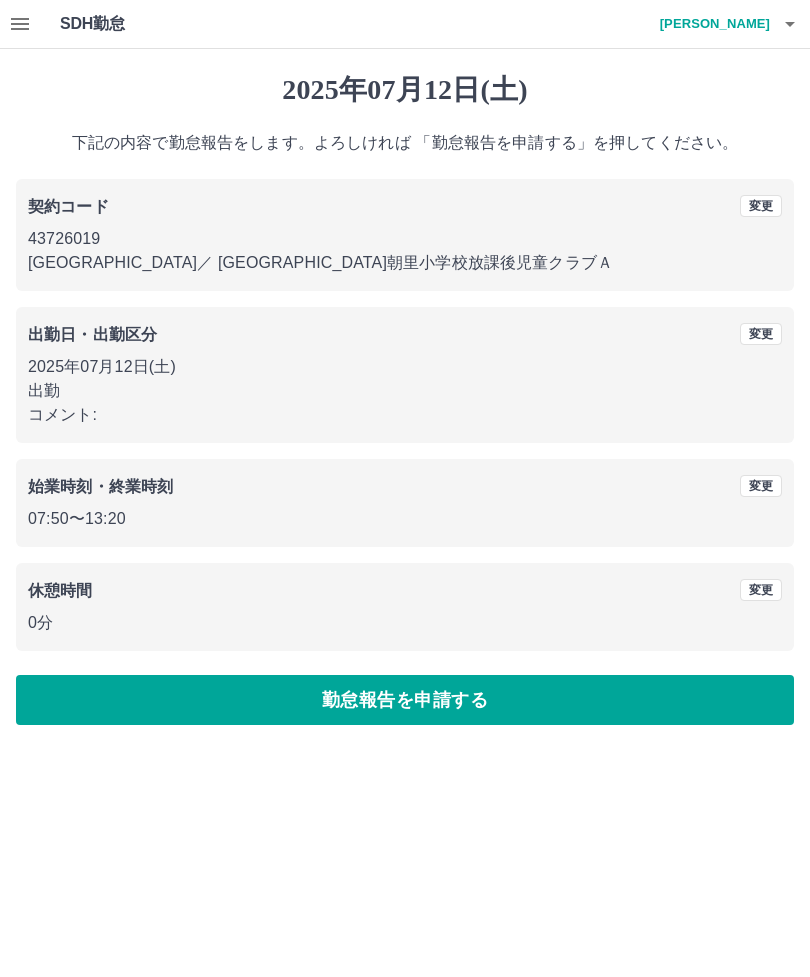 click on "勤怠報告を申請する" at bounding box center [405, 700] 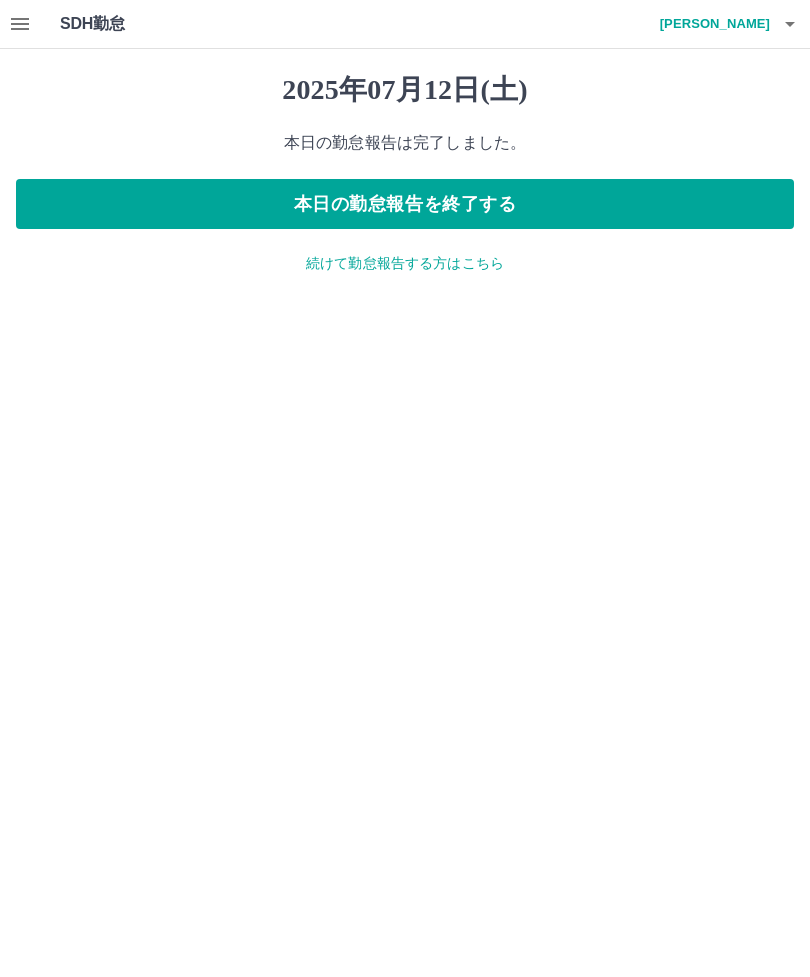 click on "続けて勤怠報告する方はこちら" at bounding box center [405, 263] 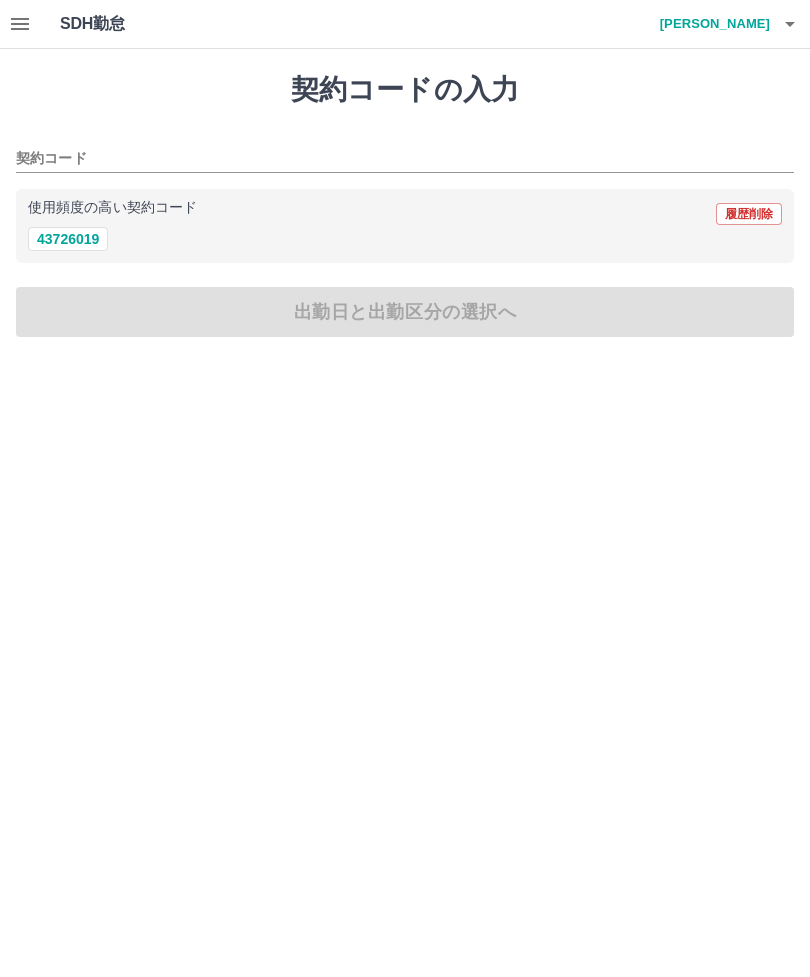 click on "43726019" at bounding box center (68, 239) 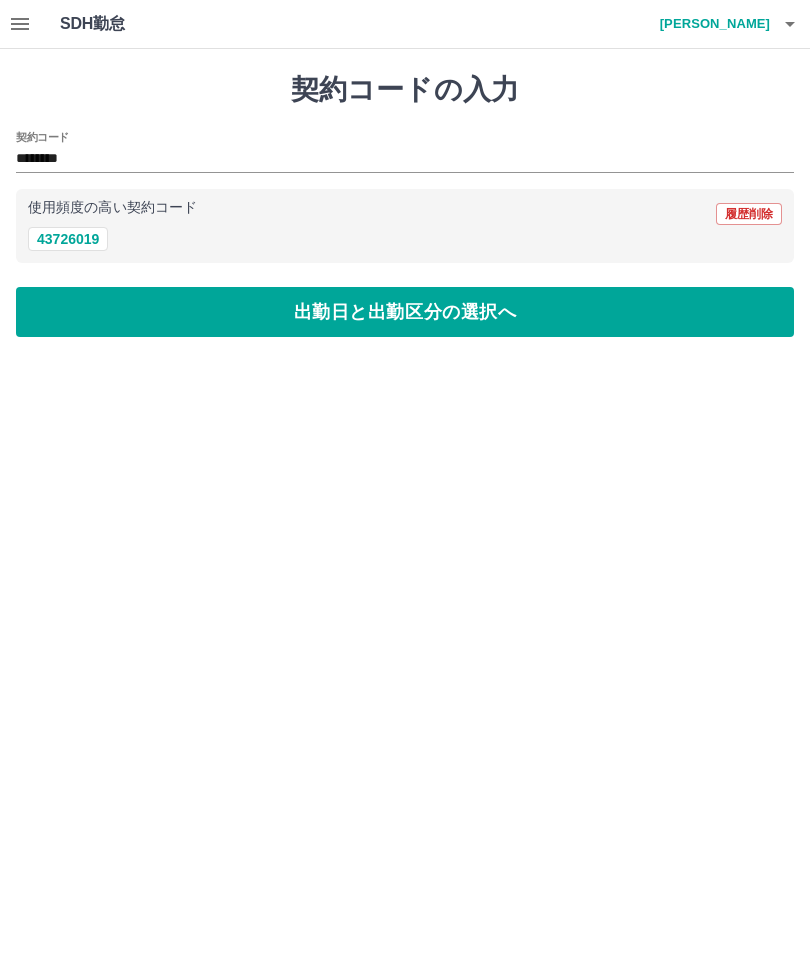 click on "出勤日と出勤区分の選択へ" at bounding box center [405, 312] 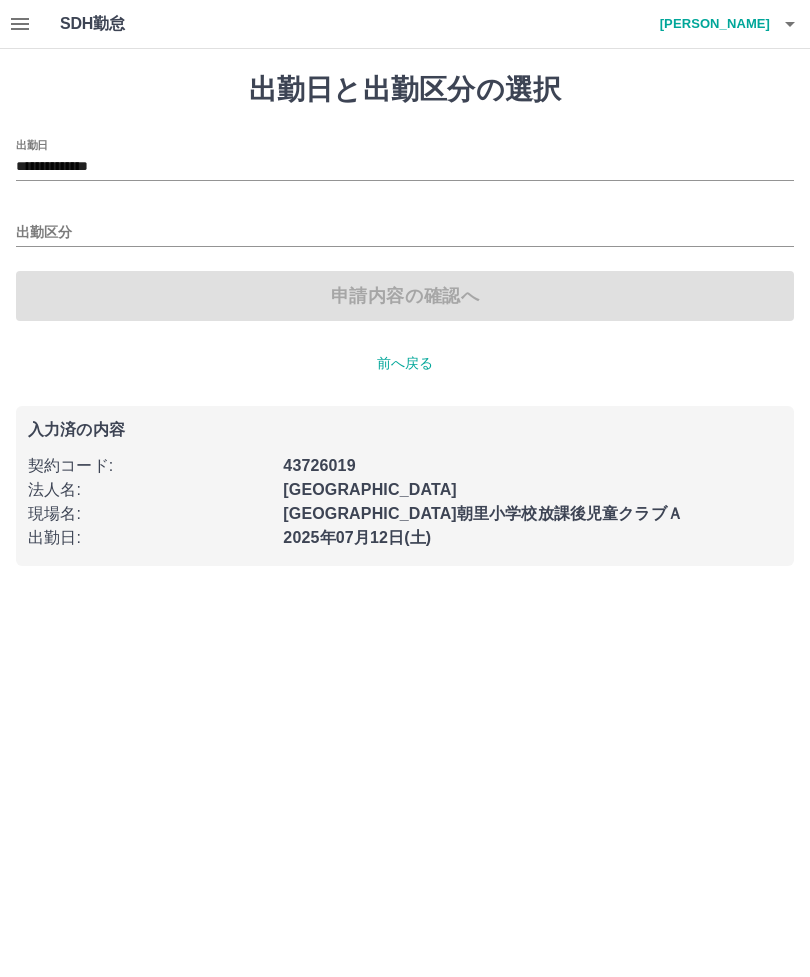 click on "**********" at bounding box center (405, 160) 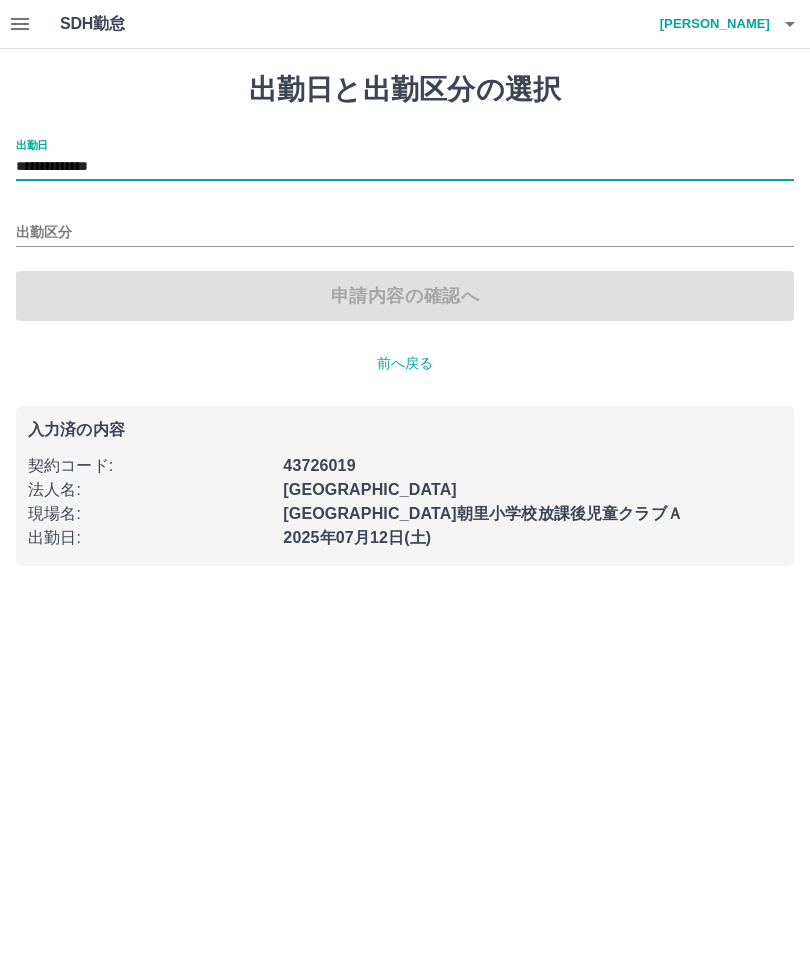 click on "**********" at bounding box center (405, 167) 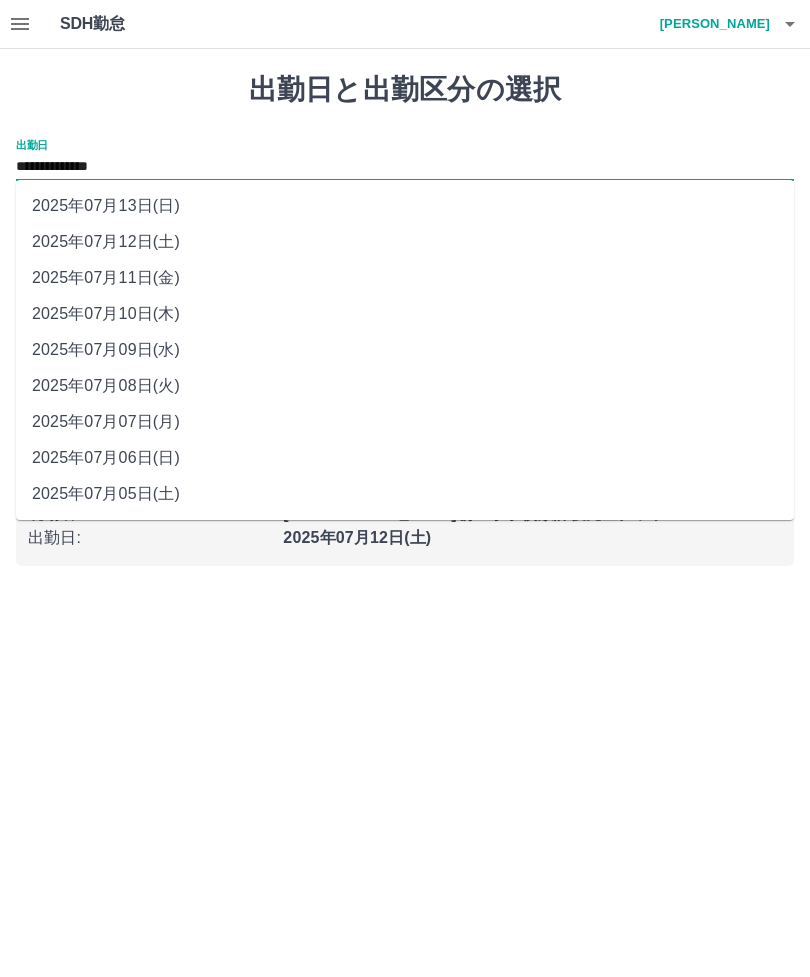 click on "2025年07月13日(日)" at bounding box center [405, 206] 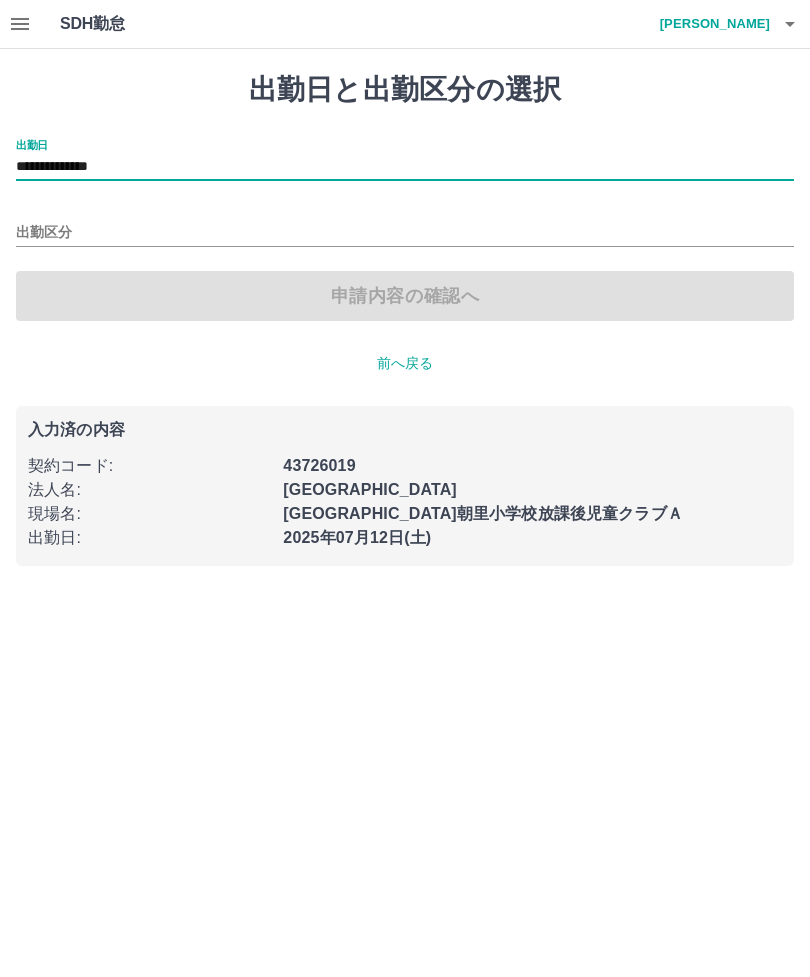 click on "出勤区分" at bounding box center (405, 233) 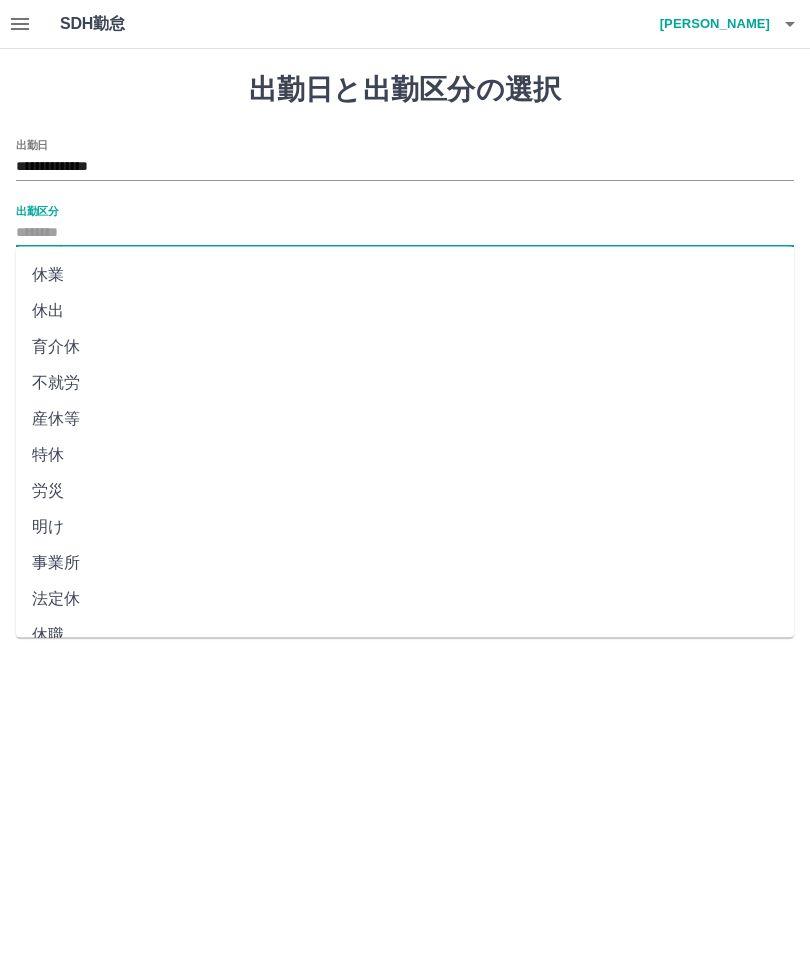 scroll, scrollTop: 248, scrollLeft: 0, axis: vertical 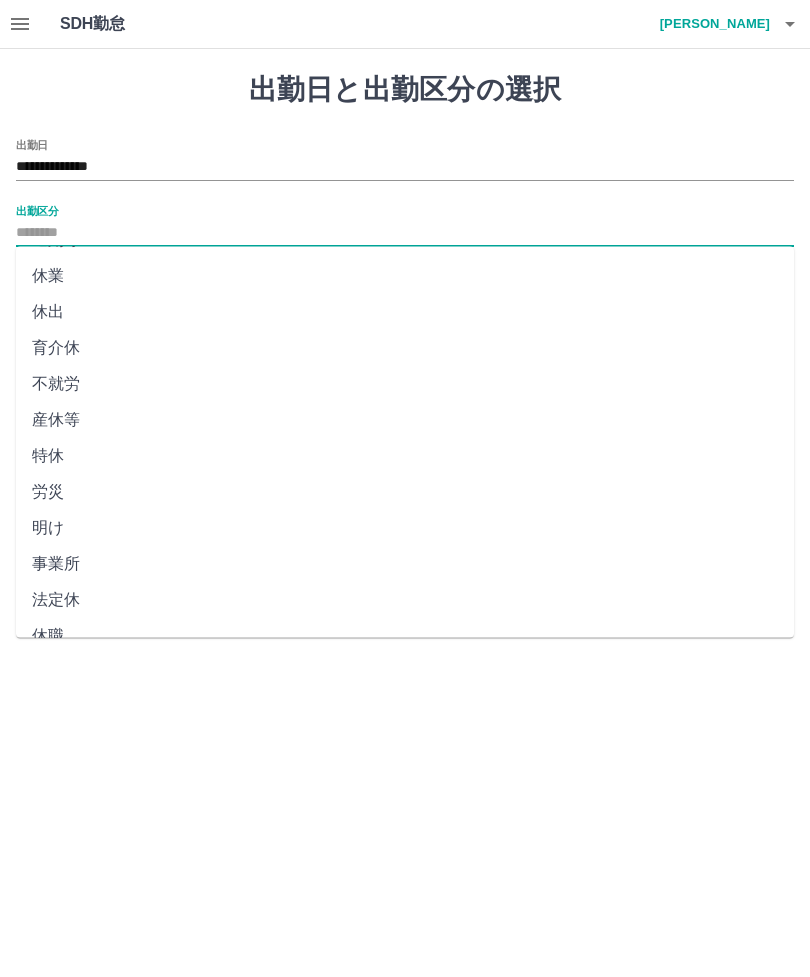 click on "法定休" at bounding box center (405, 601) 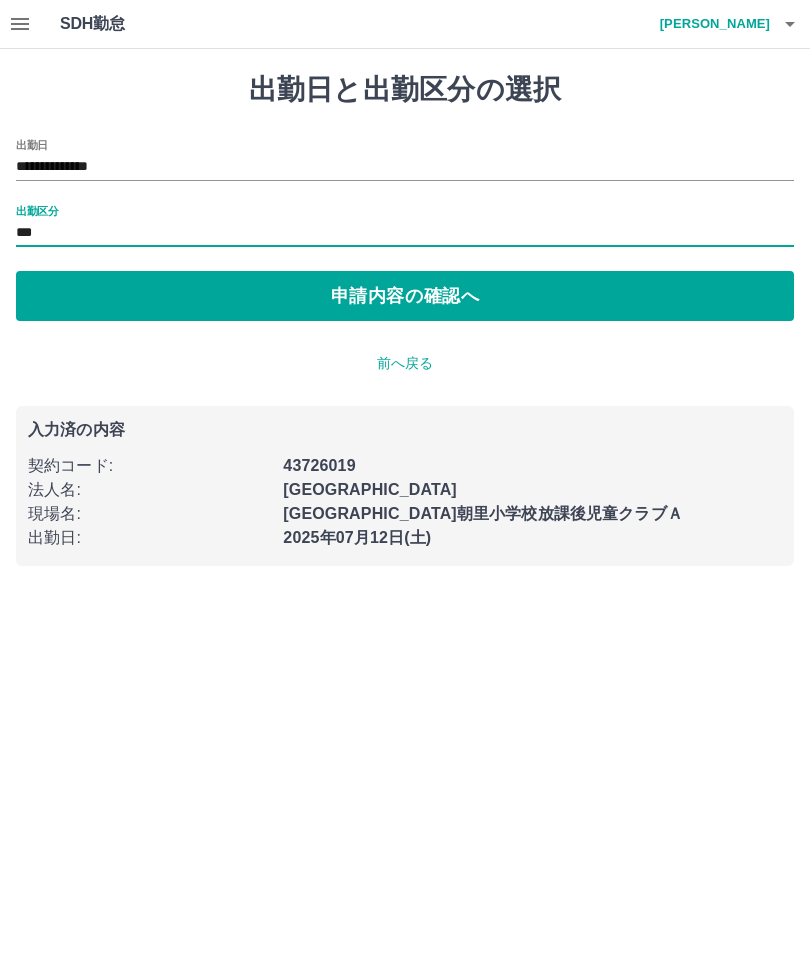 click on "申請内容の確認へ" at bounding box center (405, 296) 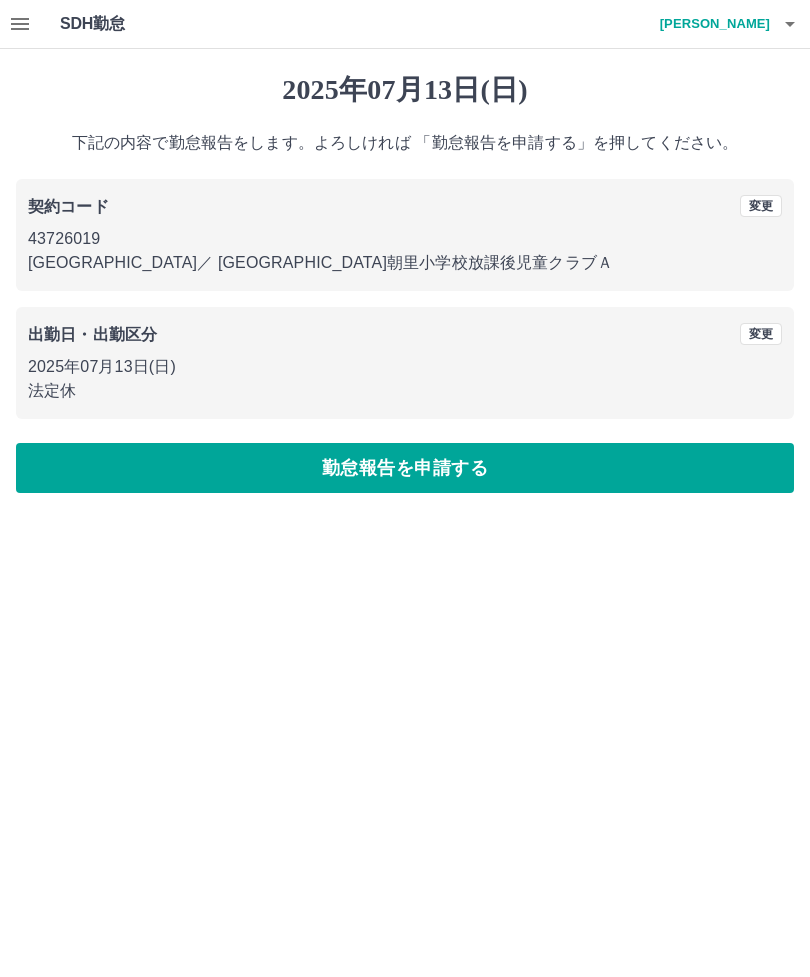 click on "勤怠報告を申請する" at bounding box center (405, 468) 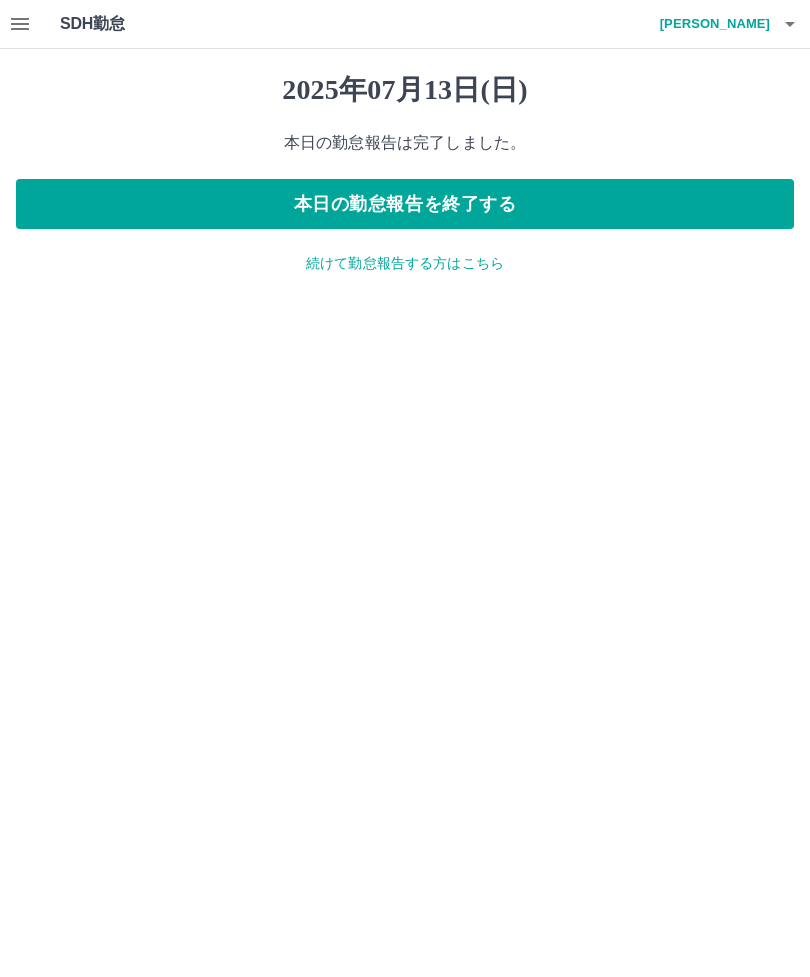 click 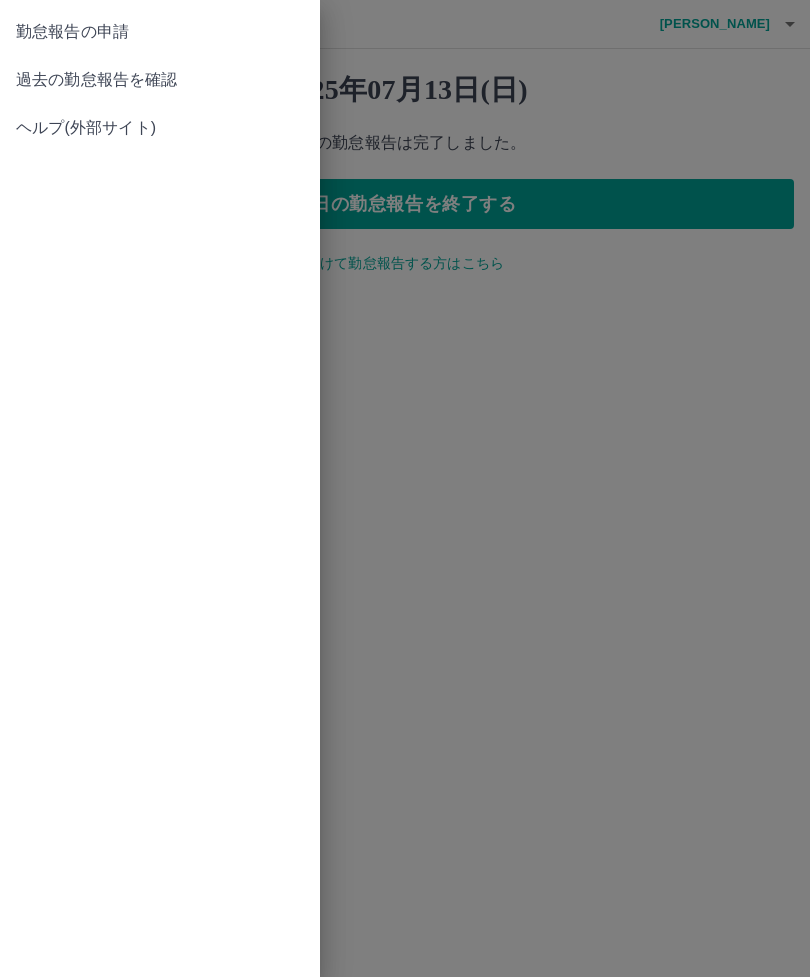 click on "過去の勤怠報告を確認" at bounding box center (160, 80) 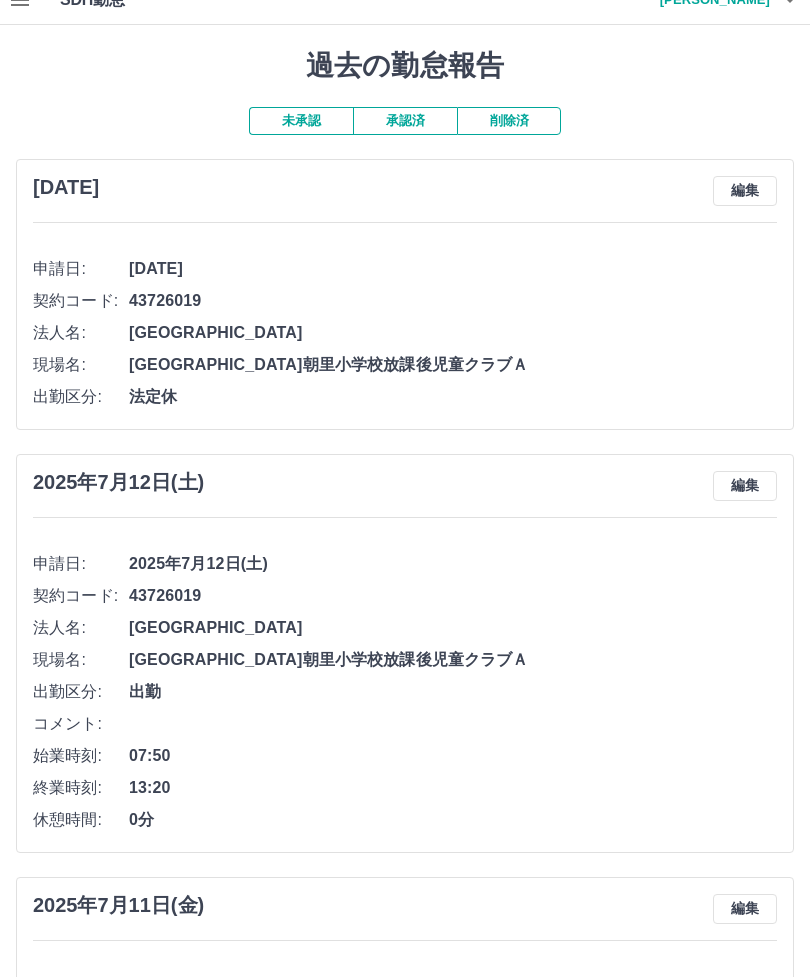 scroll, scrollTop: 0, scrollLeft: 0, axis: both 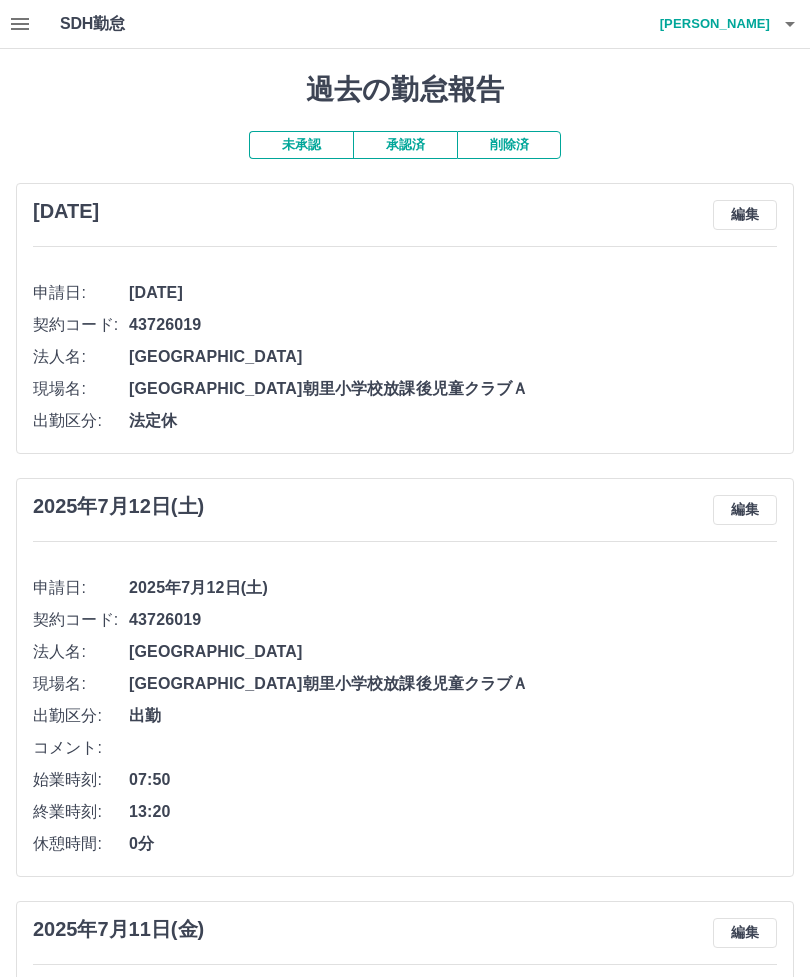 click on "奈良　憲子" at bounding box center (710, 24) 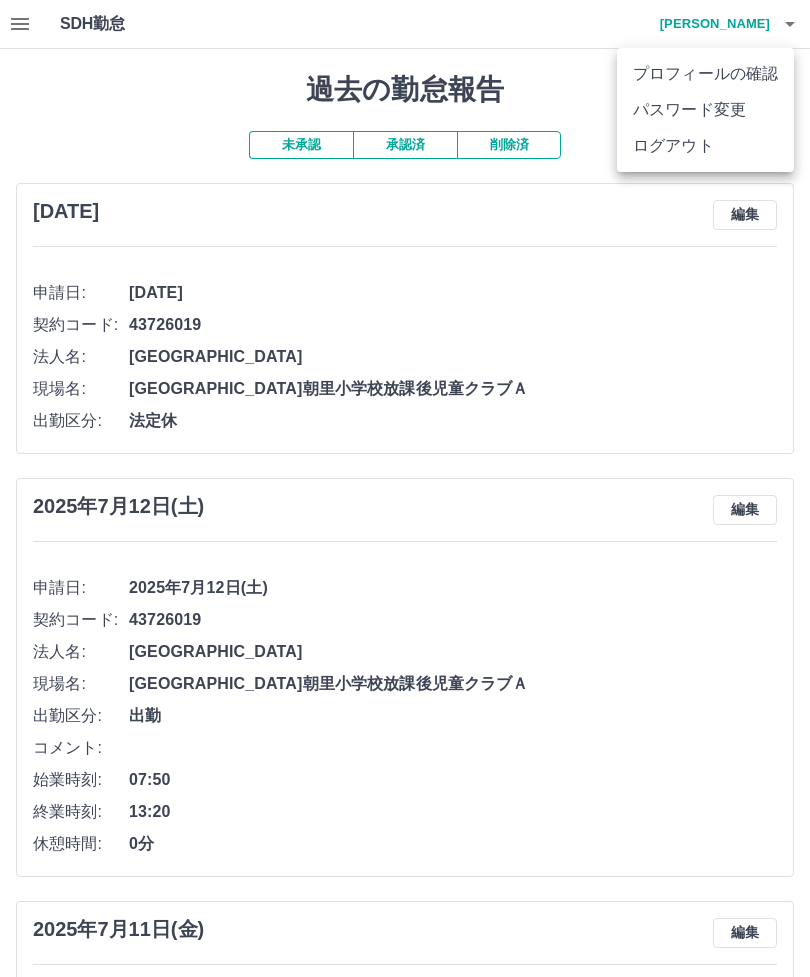 click on "ログアウト" at bounding box center (705, 146) 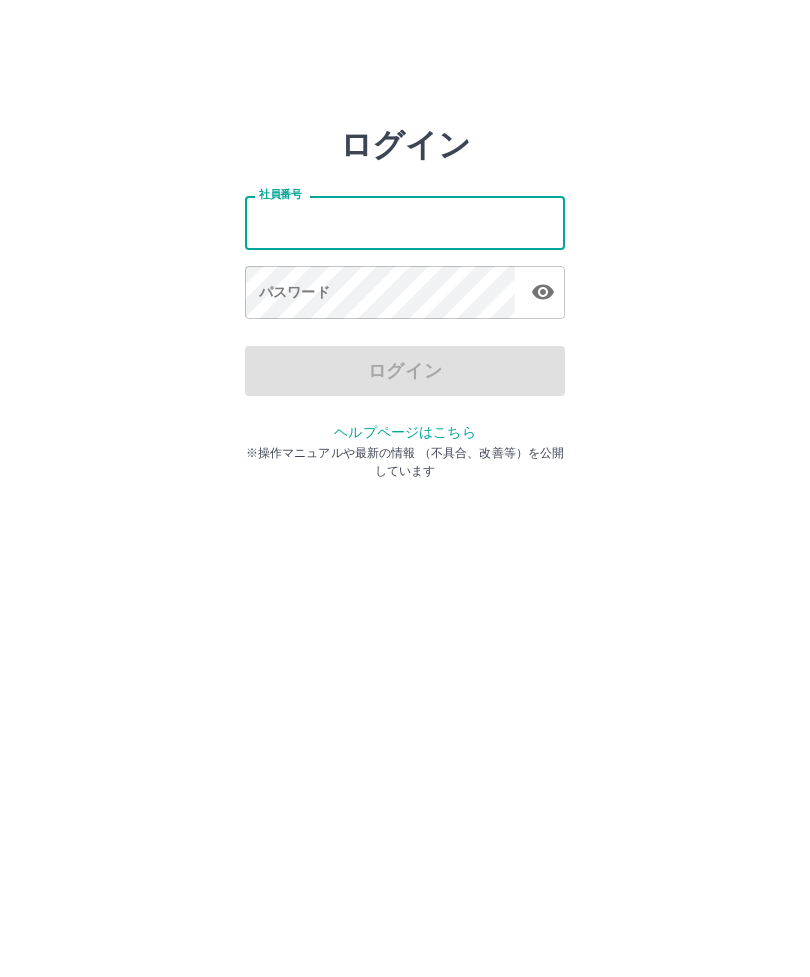 scroll, scrollTop: 0, scrollLeft: 0, axis: both 